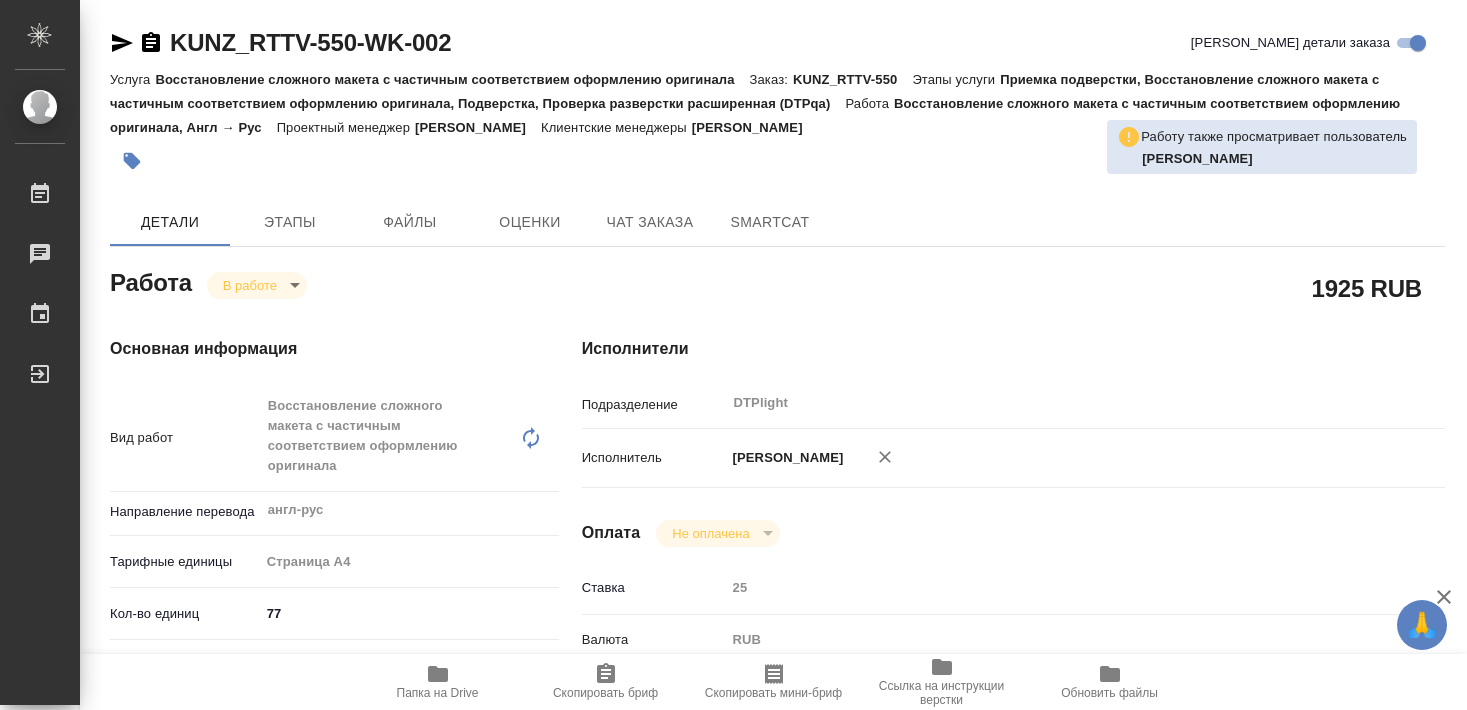 scroll, scrollTop: 0, scrollLeft: 0, axis: both 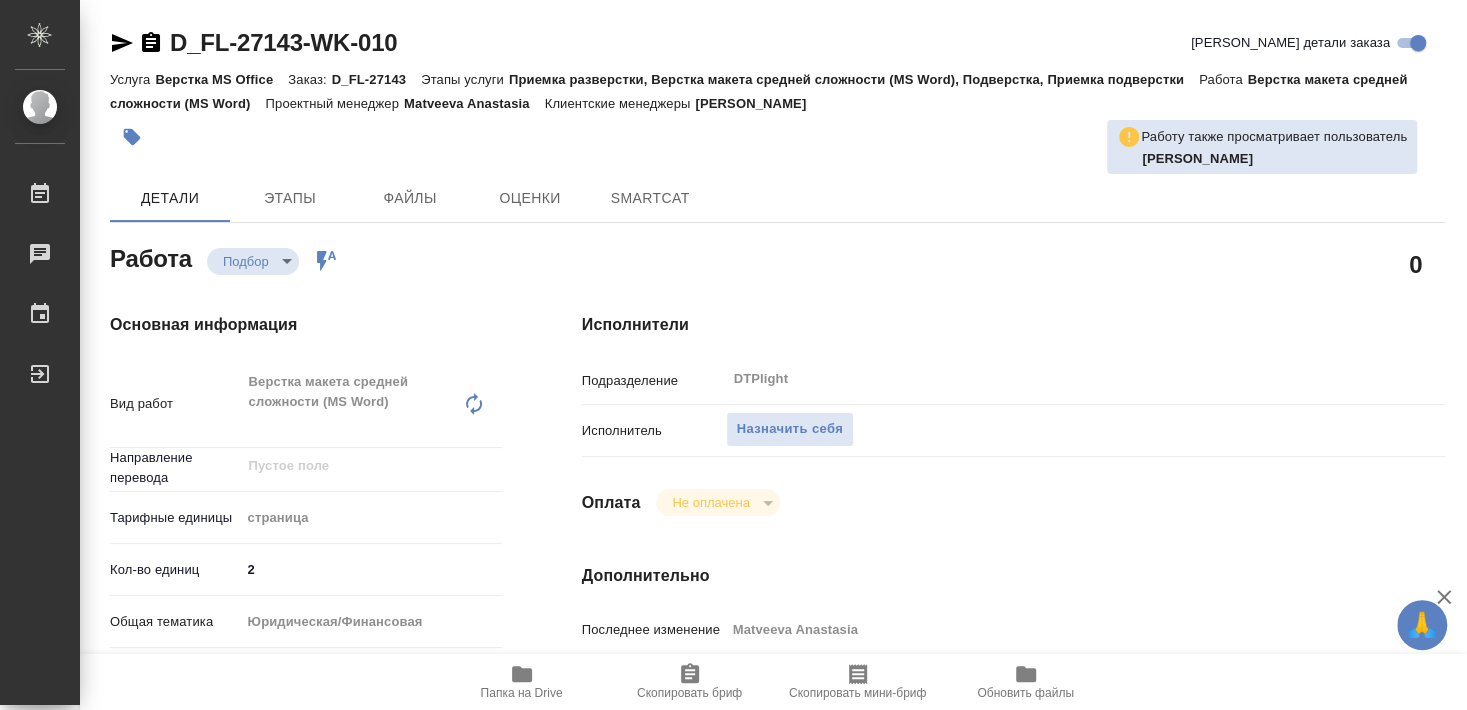 type on "x" 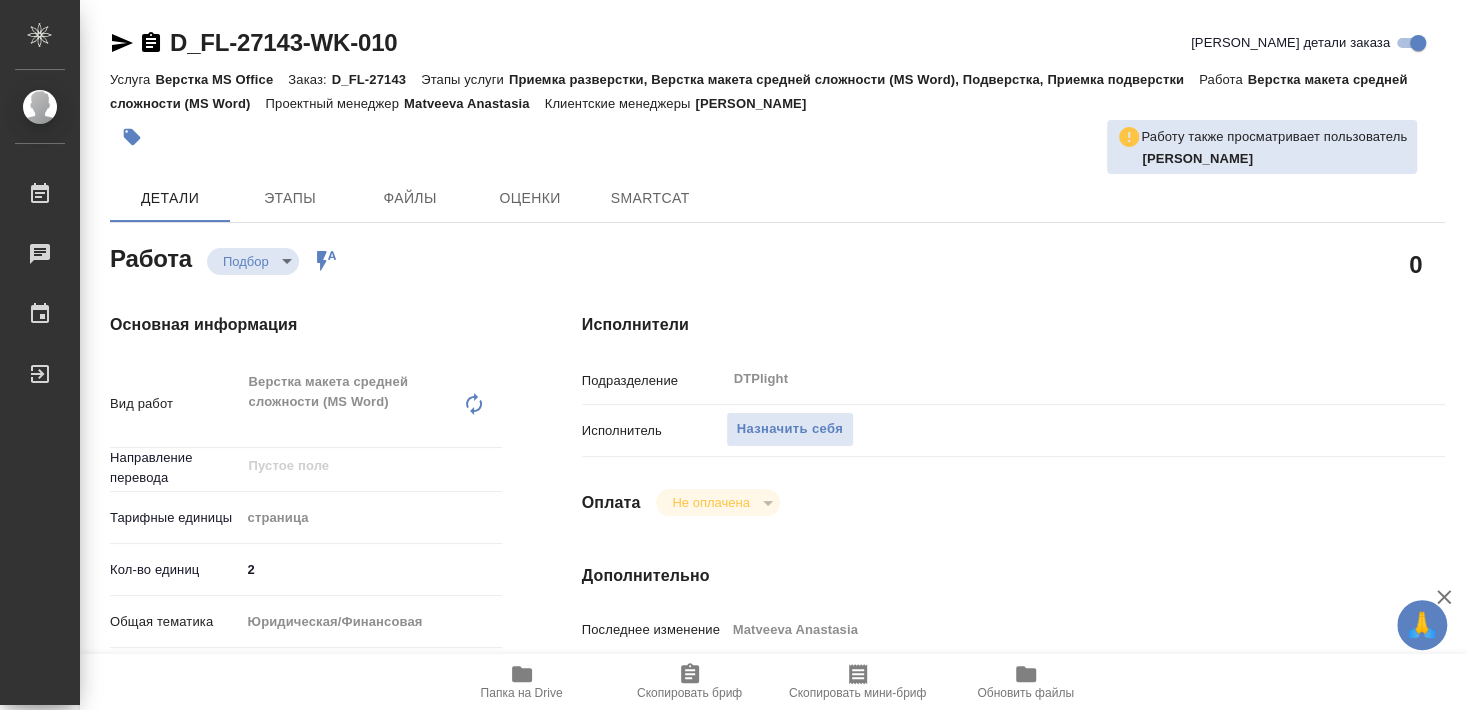 type on "x" 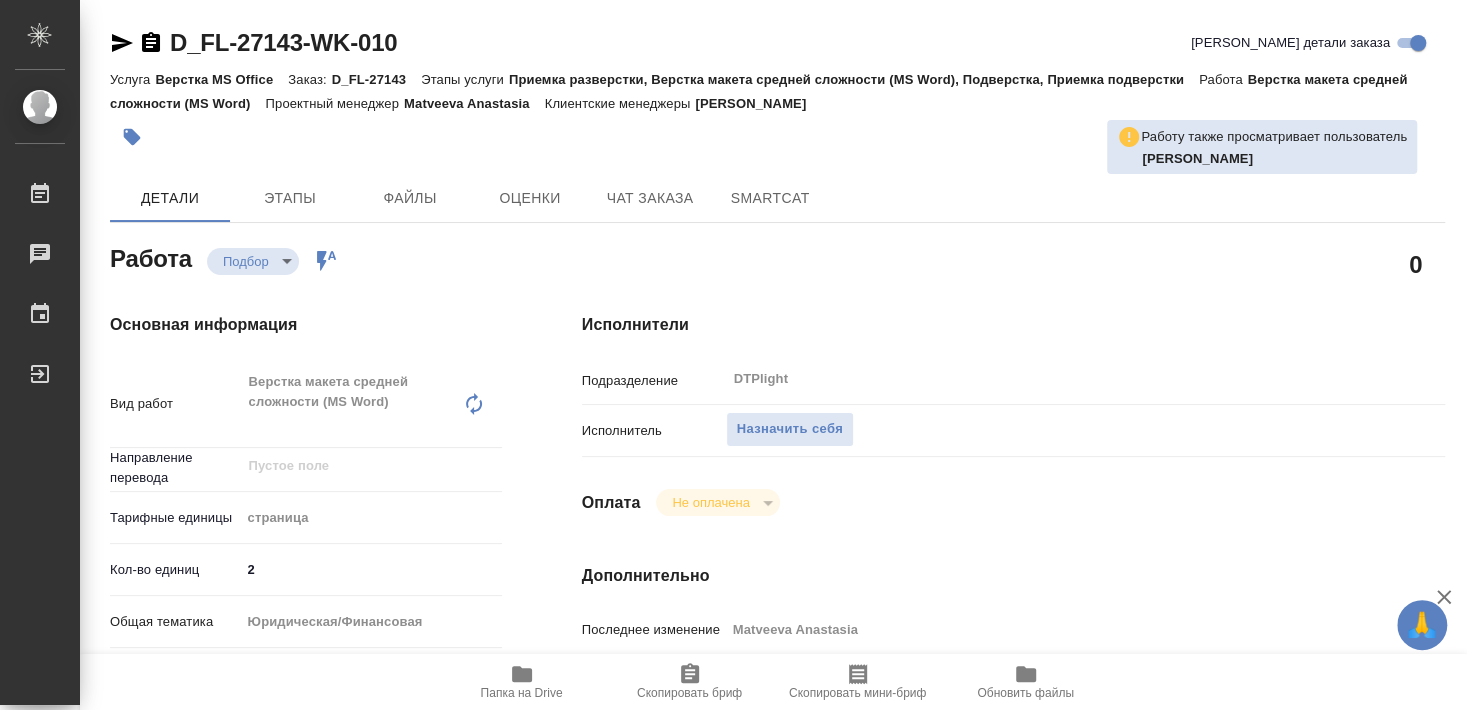 type on "x" 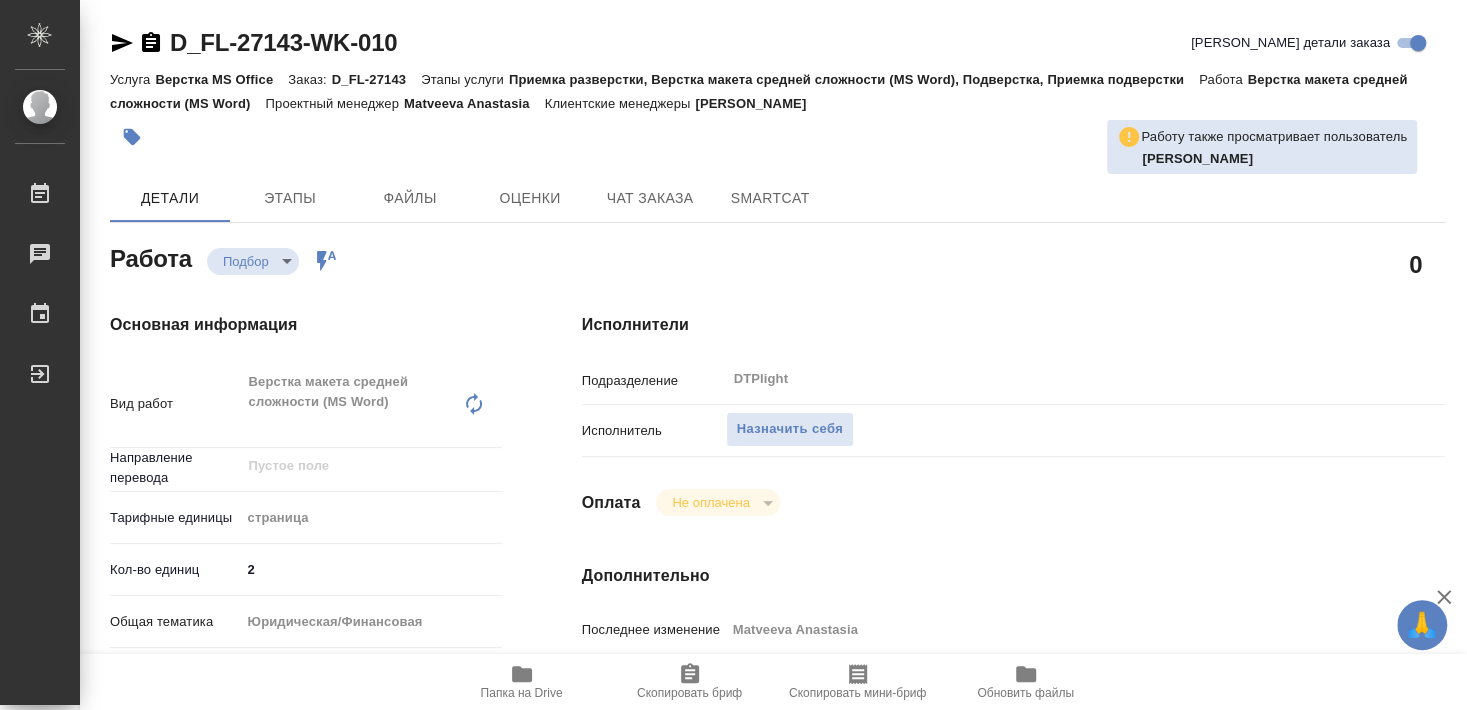 type on "x" 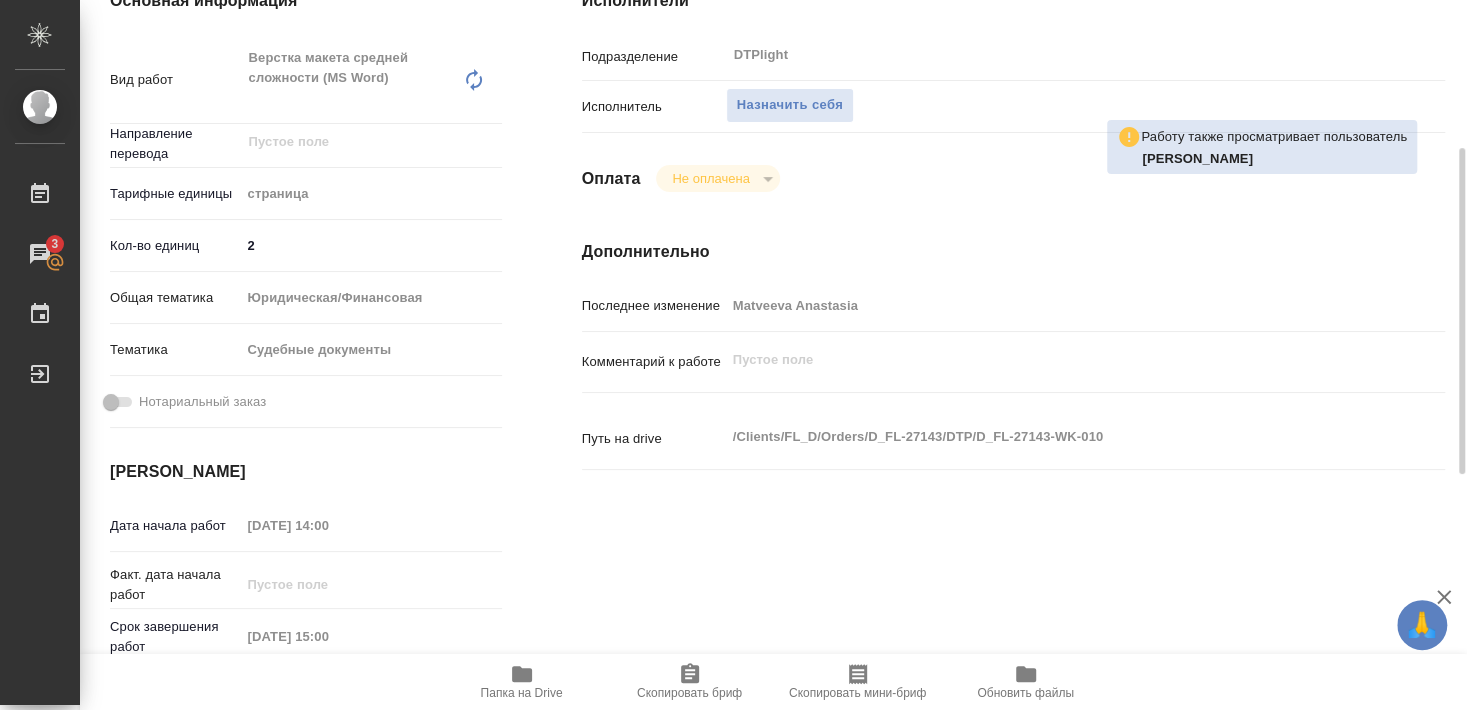 scroll, scrollTop: 216, scrollLeft: 0, axis: vertical 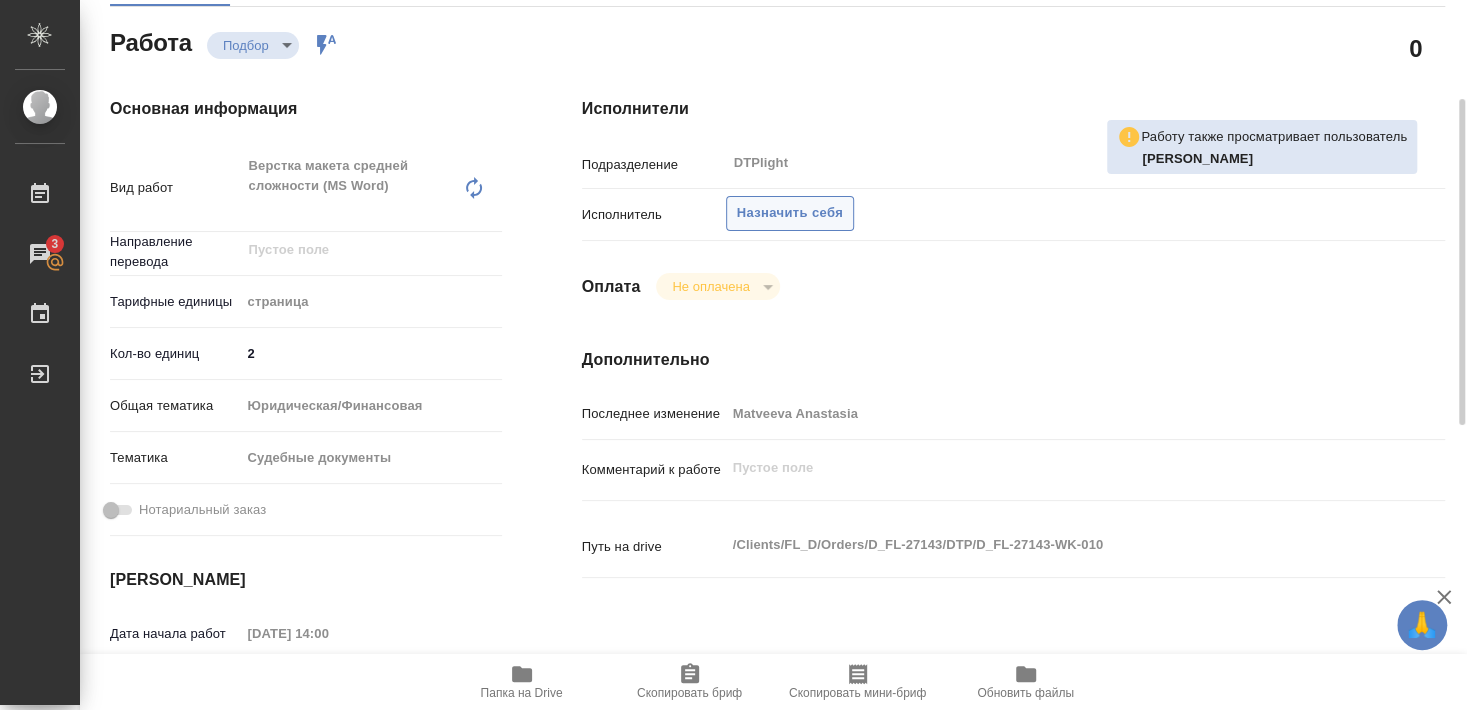click on "Назначить себя" at bounding box center (790, 213) 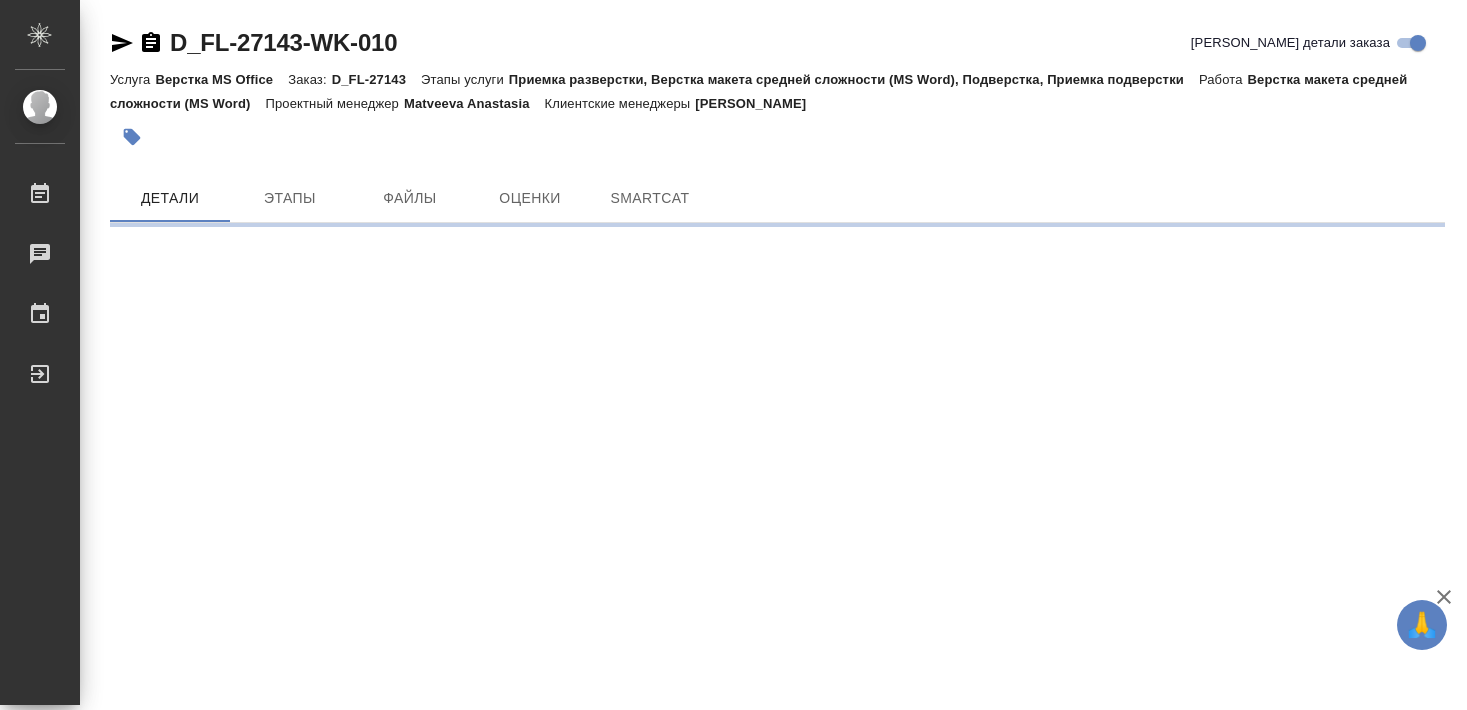scroll, scrollTop: 0, scrollLeft: 0, axis: both 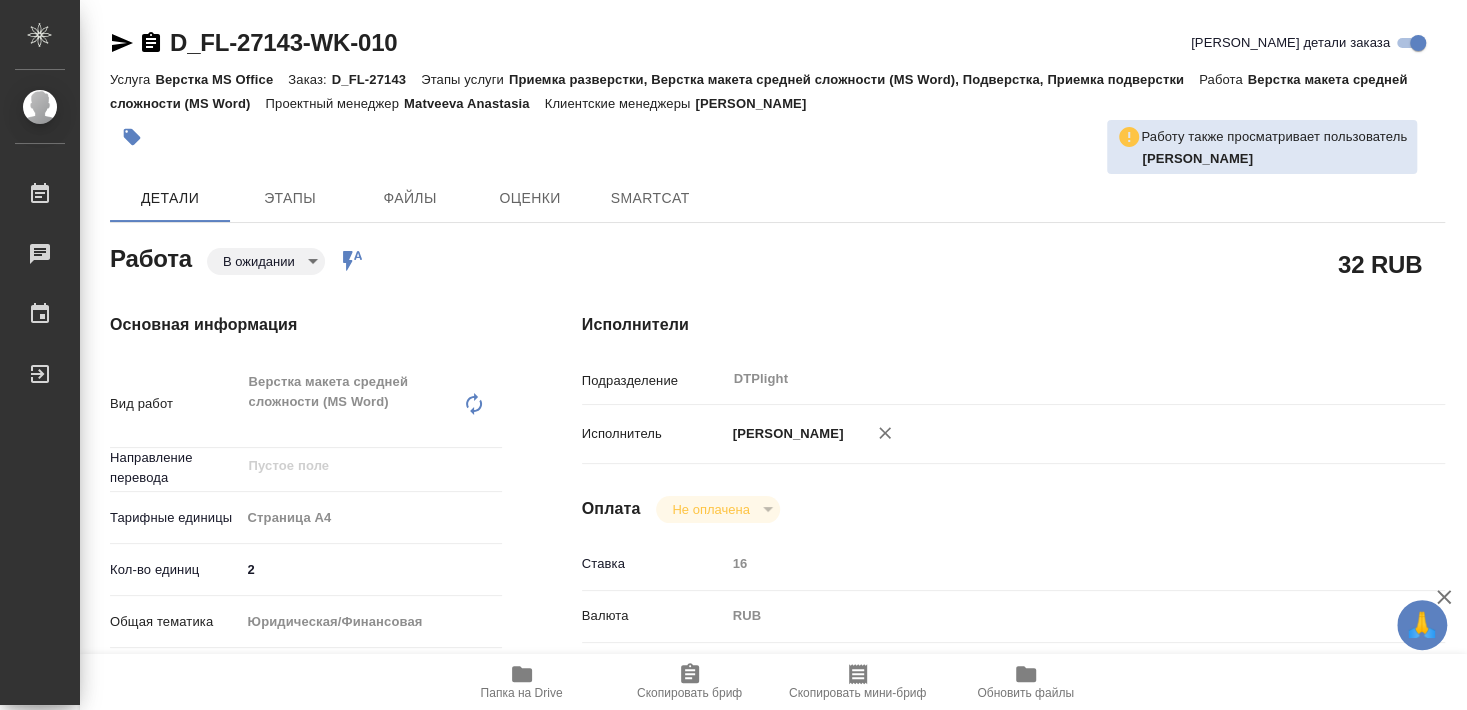 type on "x" 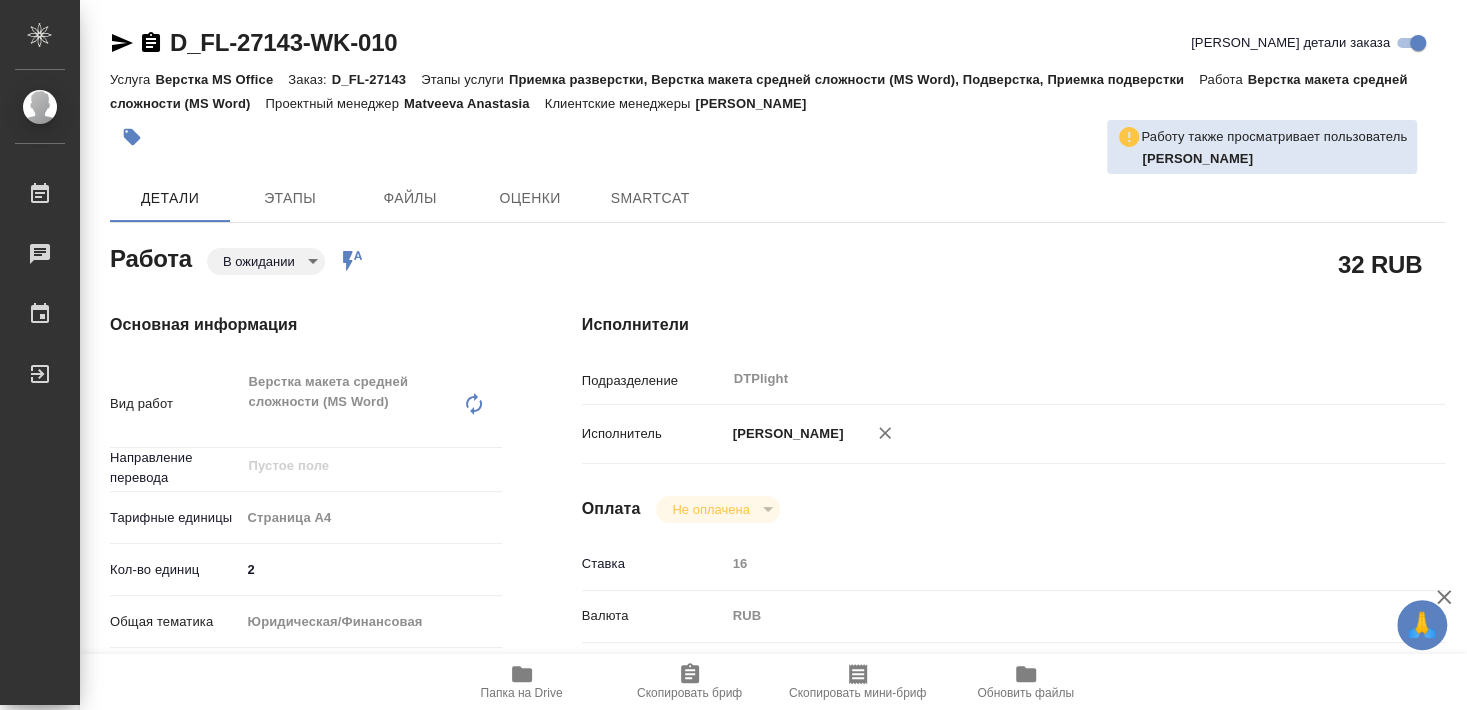 type on "x" 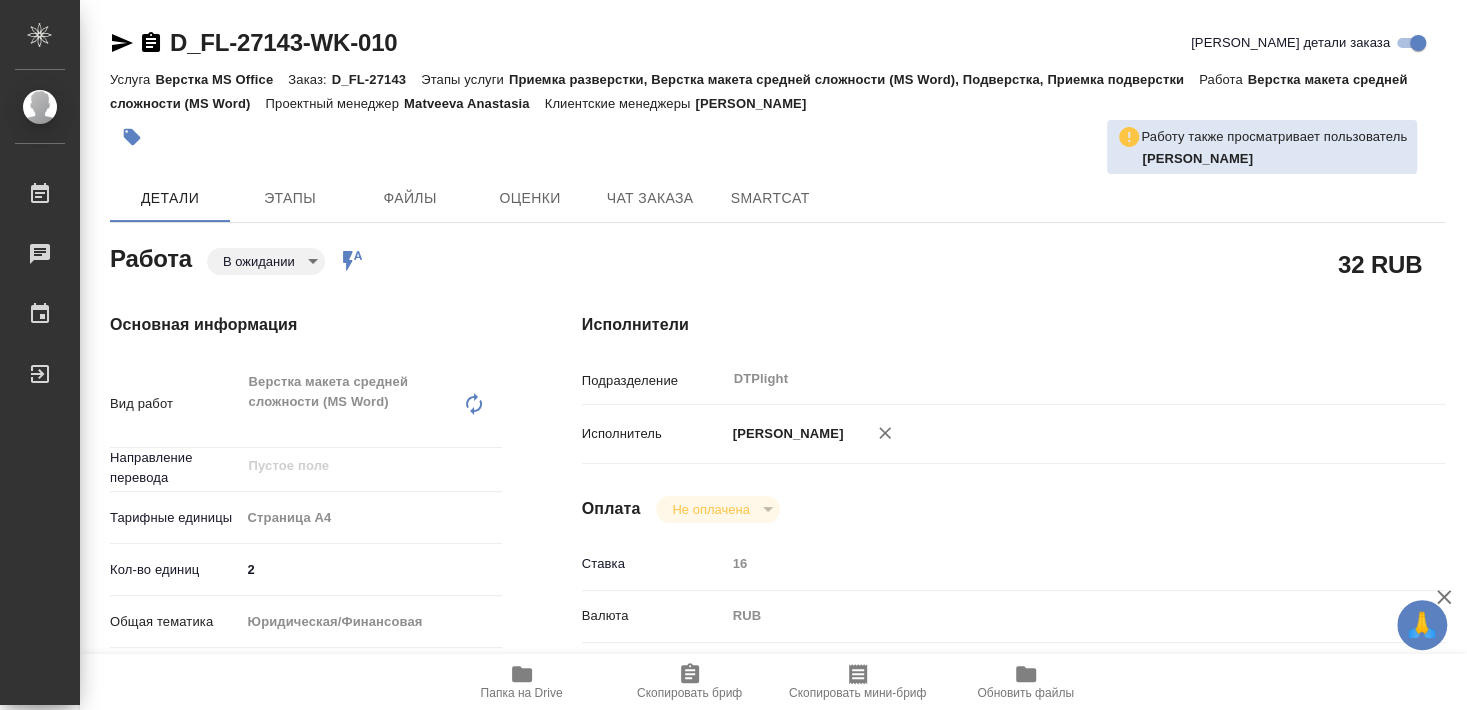 type on "x" 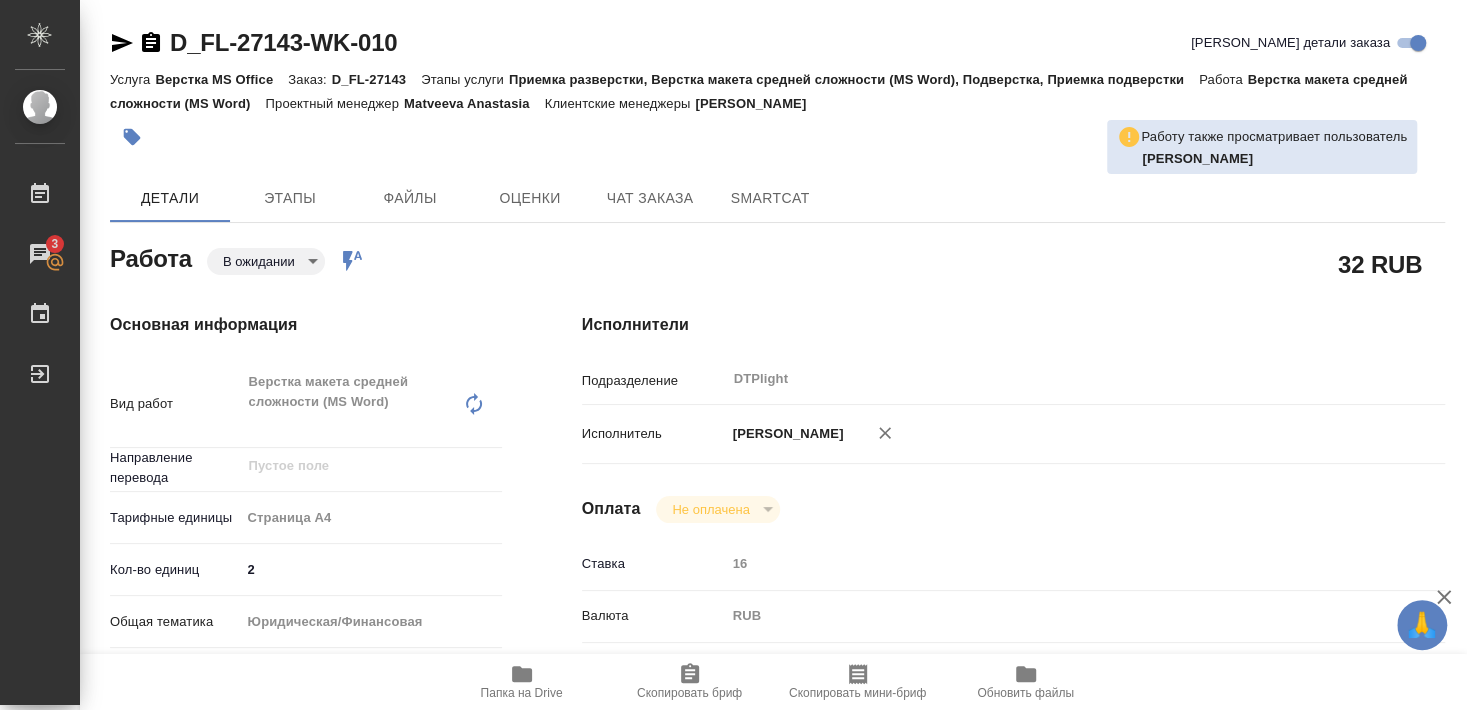 type on "x" 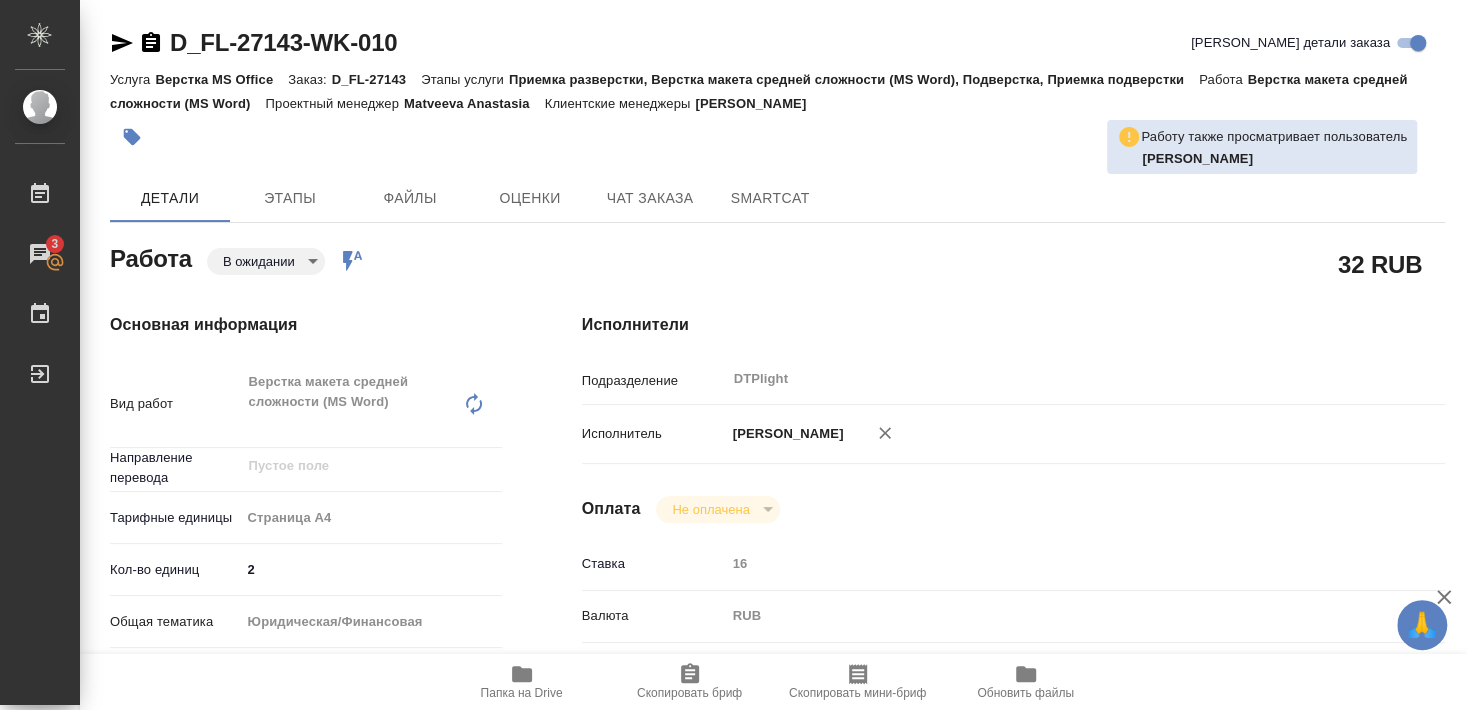 type on "x" 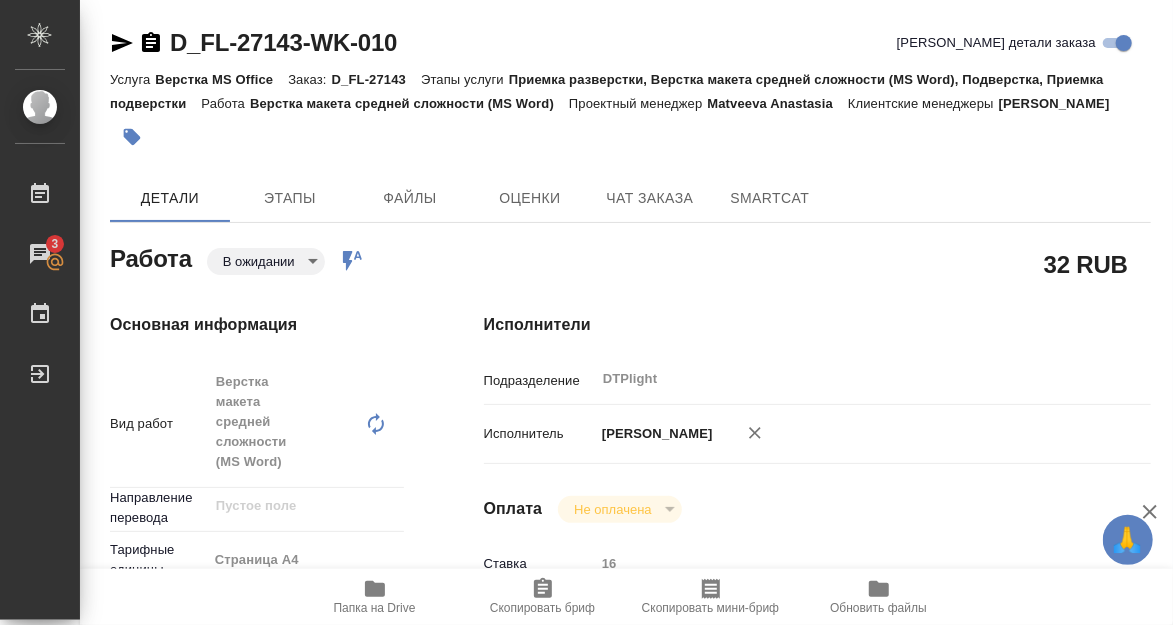 type on "x" 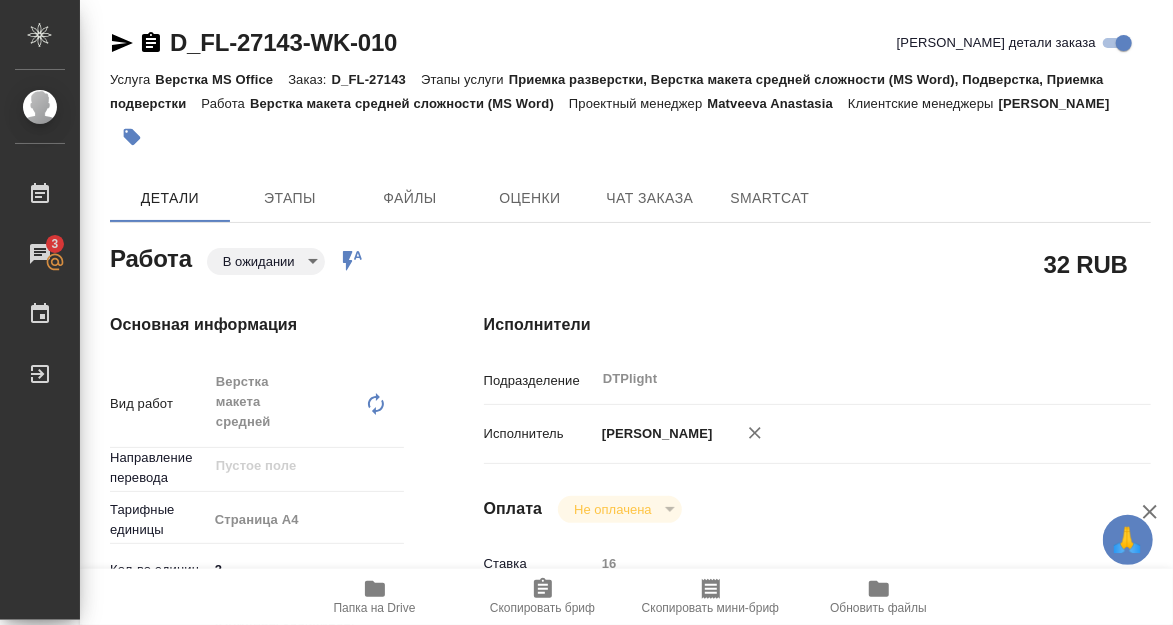 type on "x" 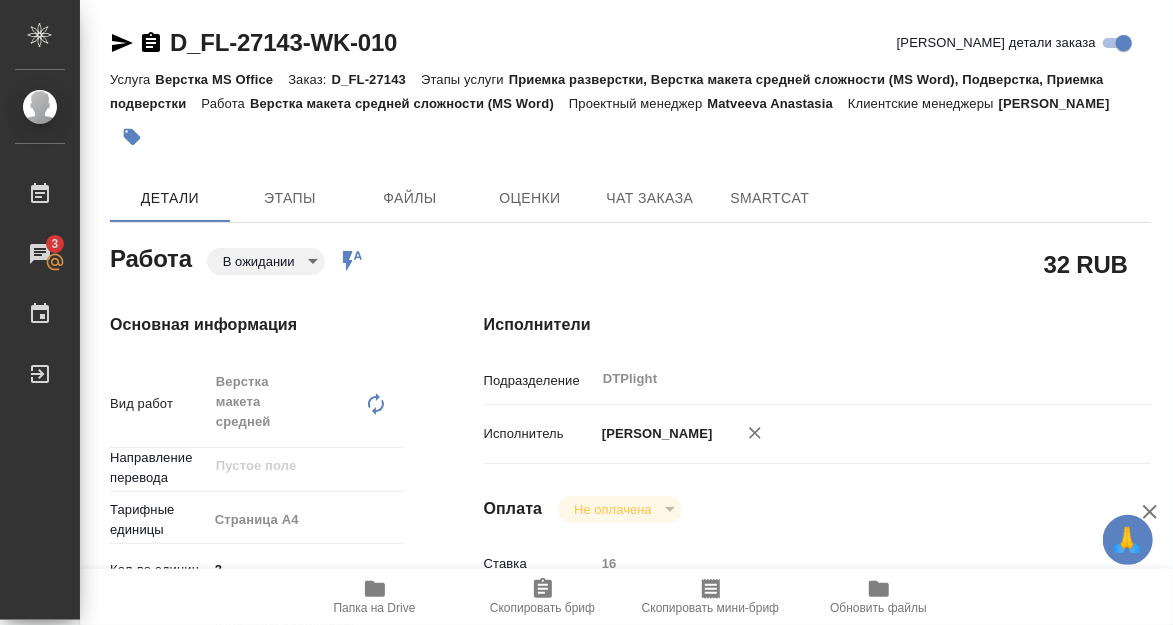 type on "x" 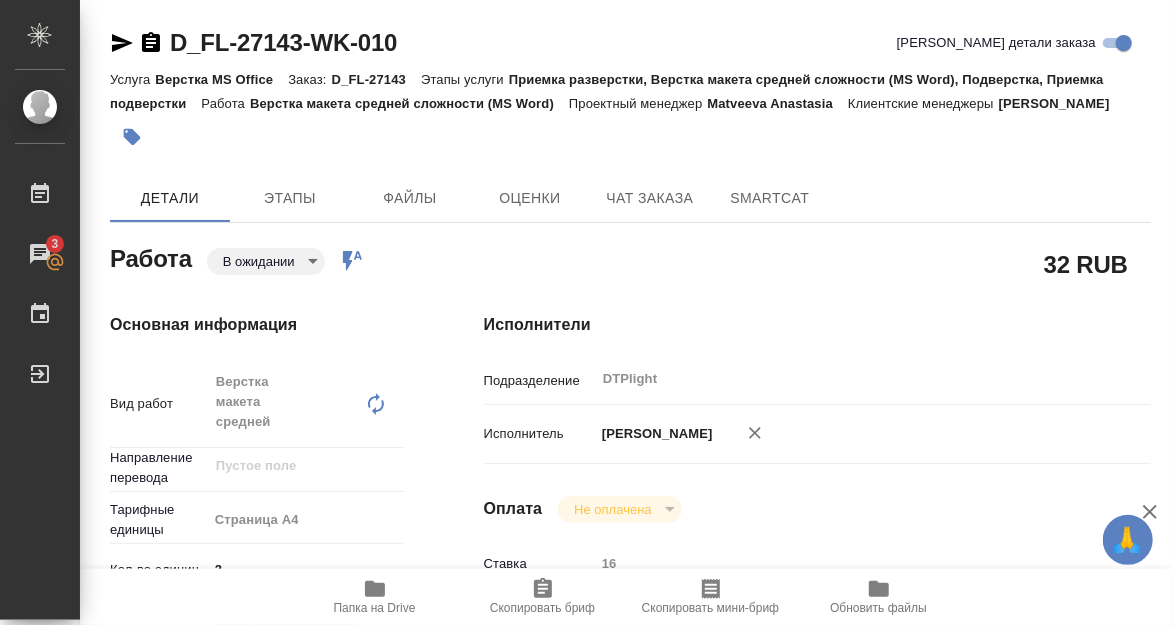 type on "x" 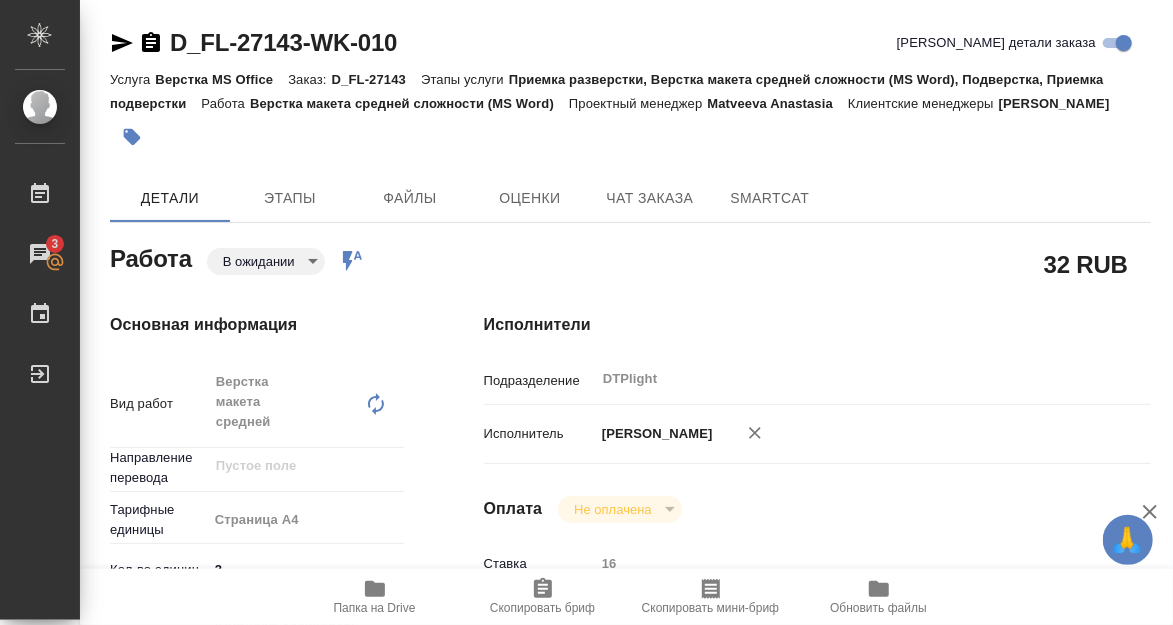 type on "x" 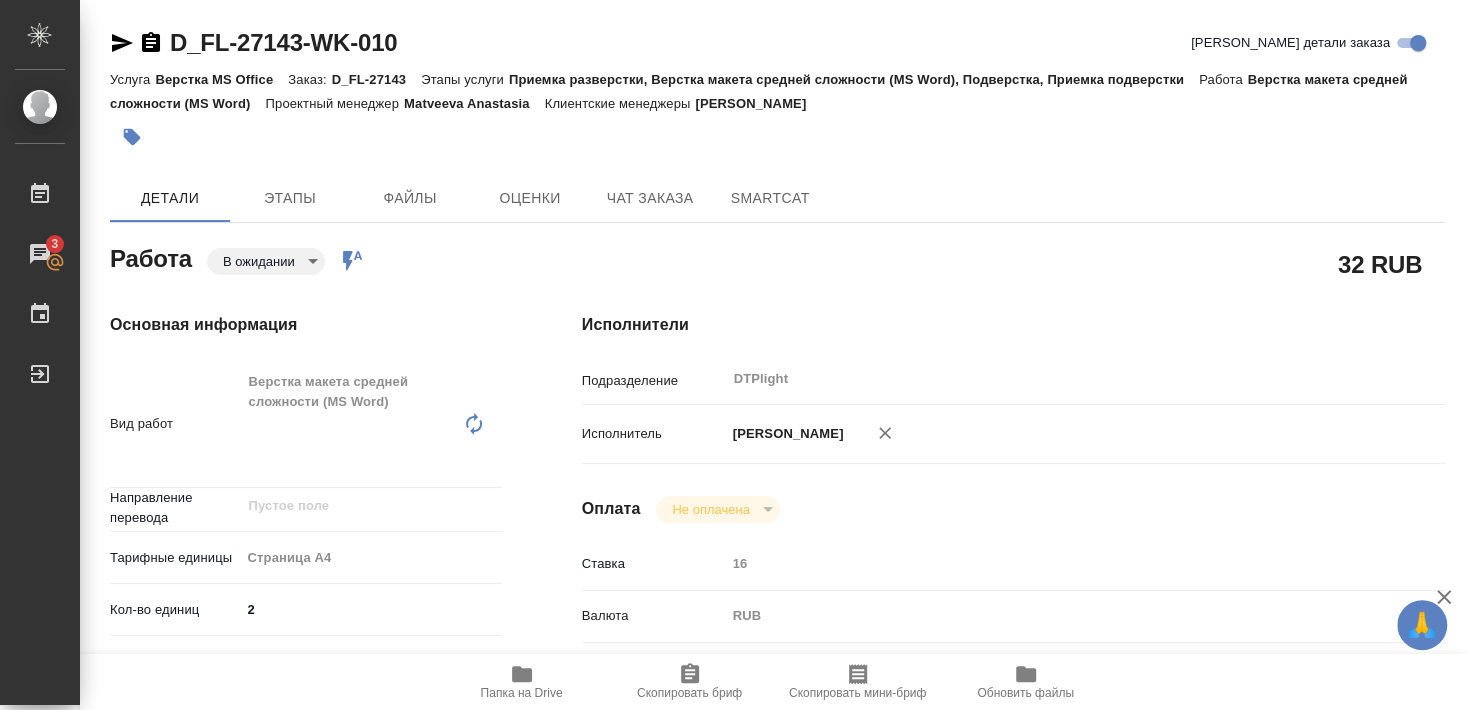 type on "x" 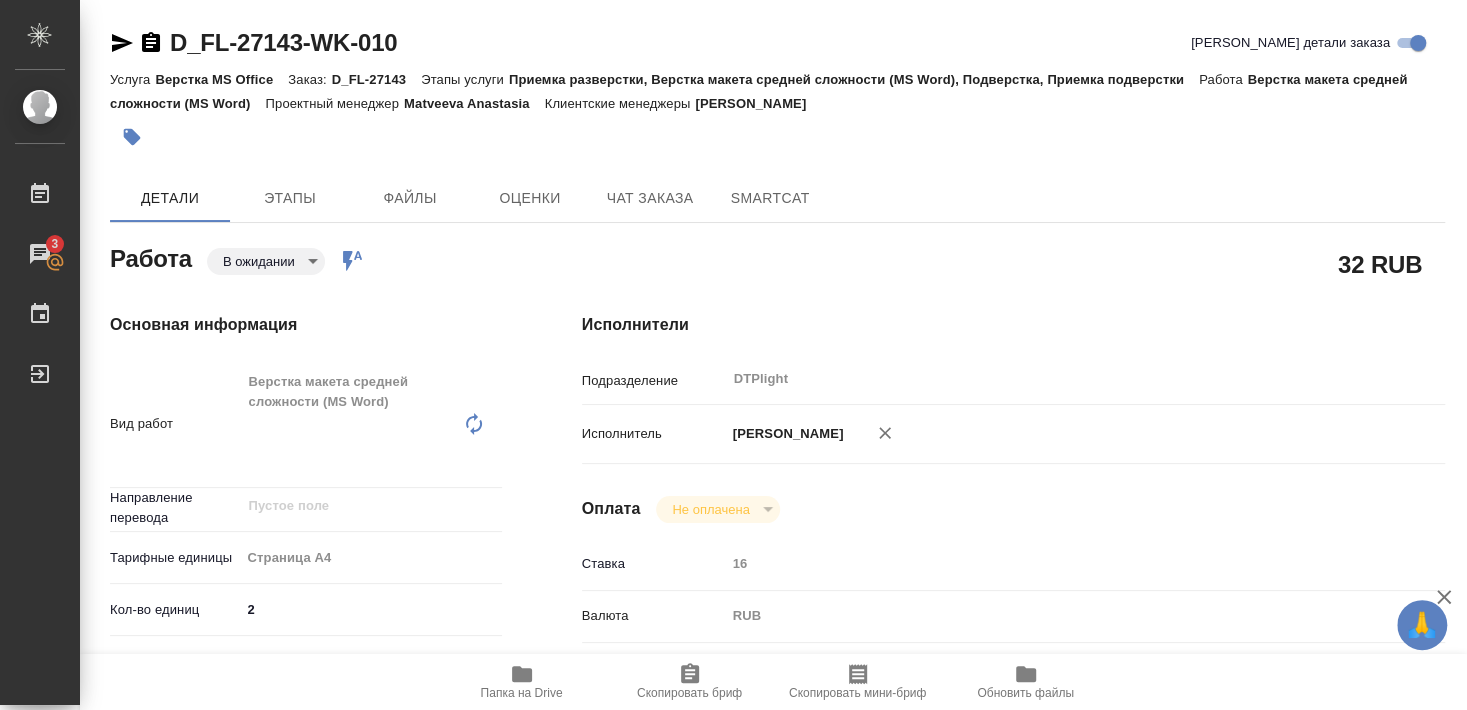 type on "x" 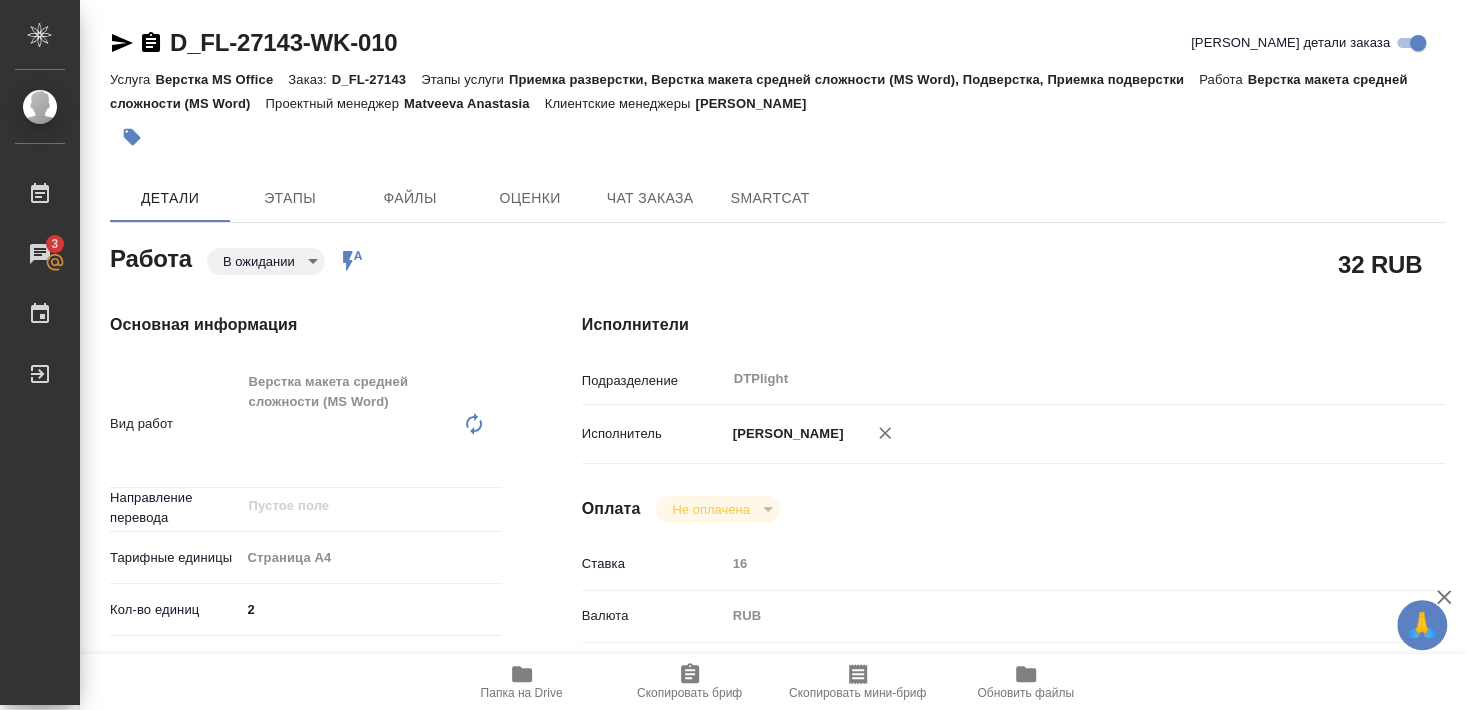 type on "x" 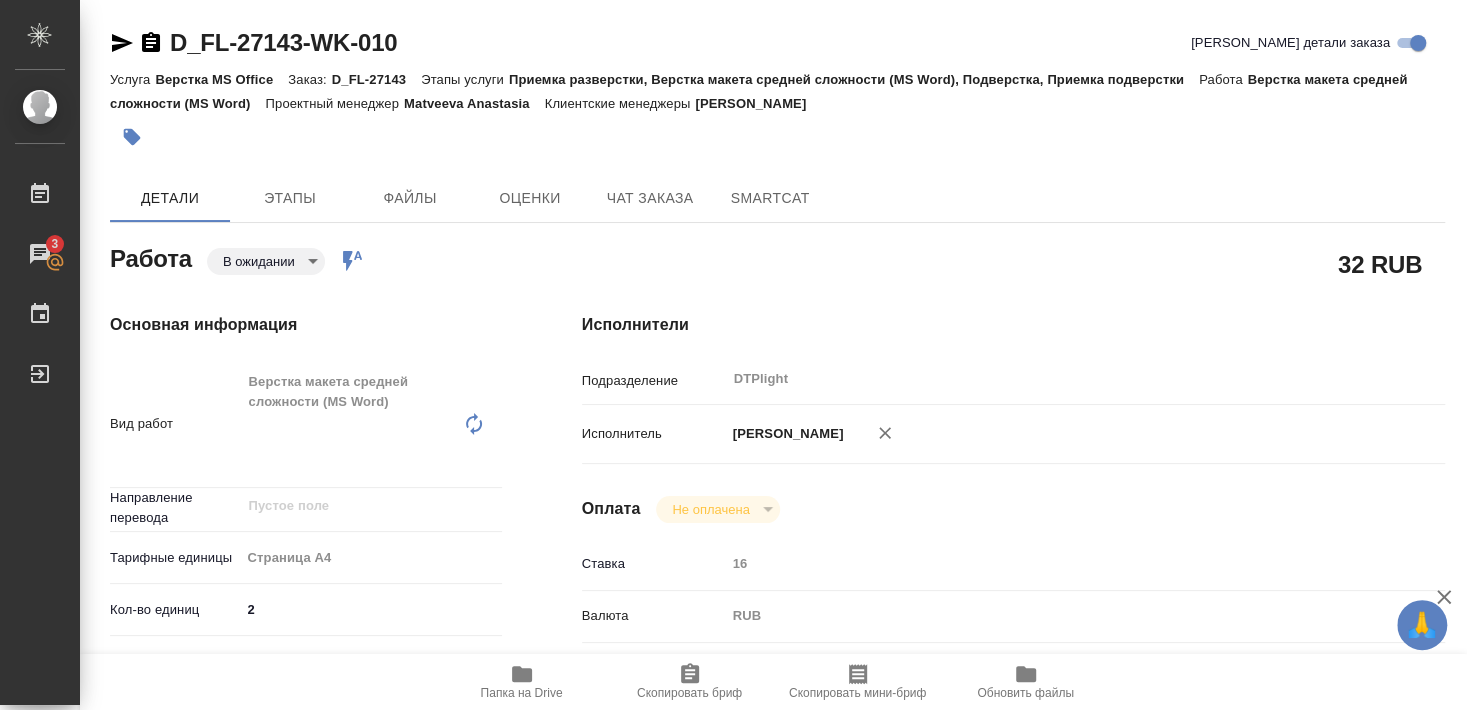 type on "x" 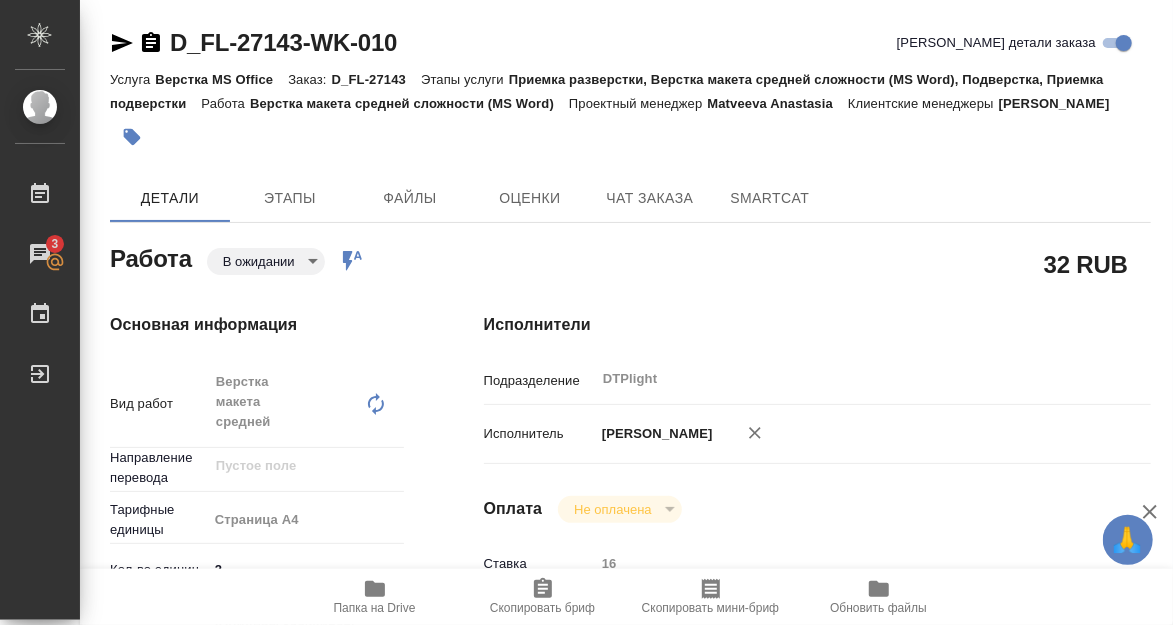 type on "x" 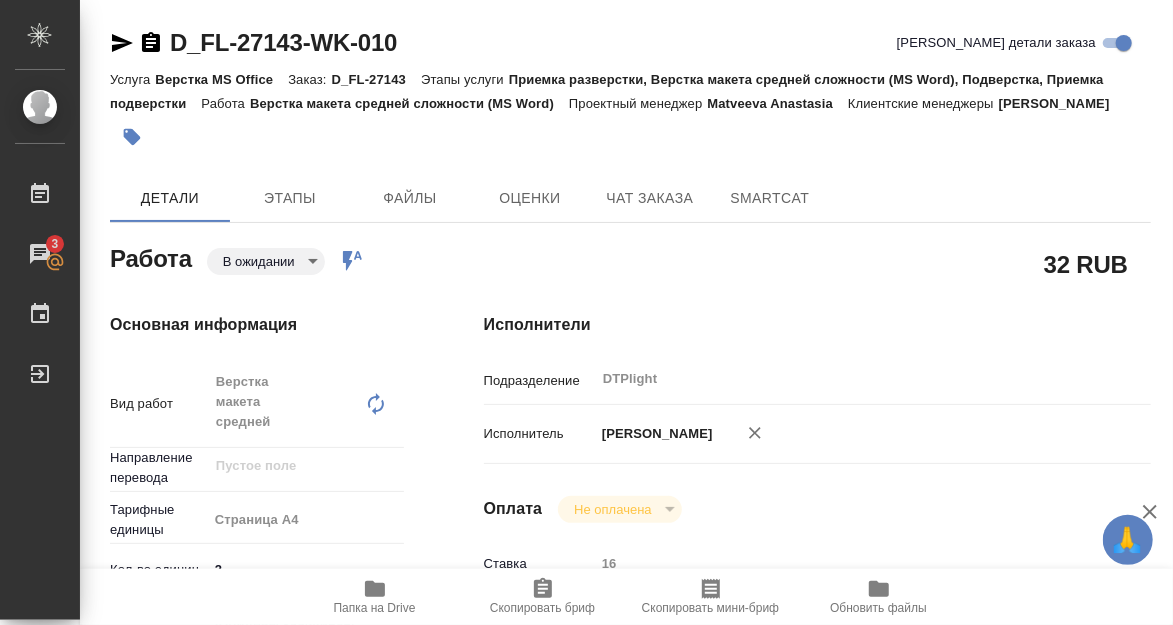 type on "x" 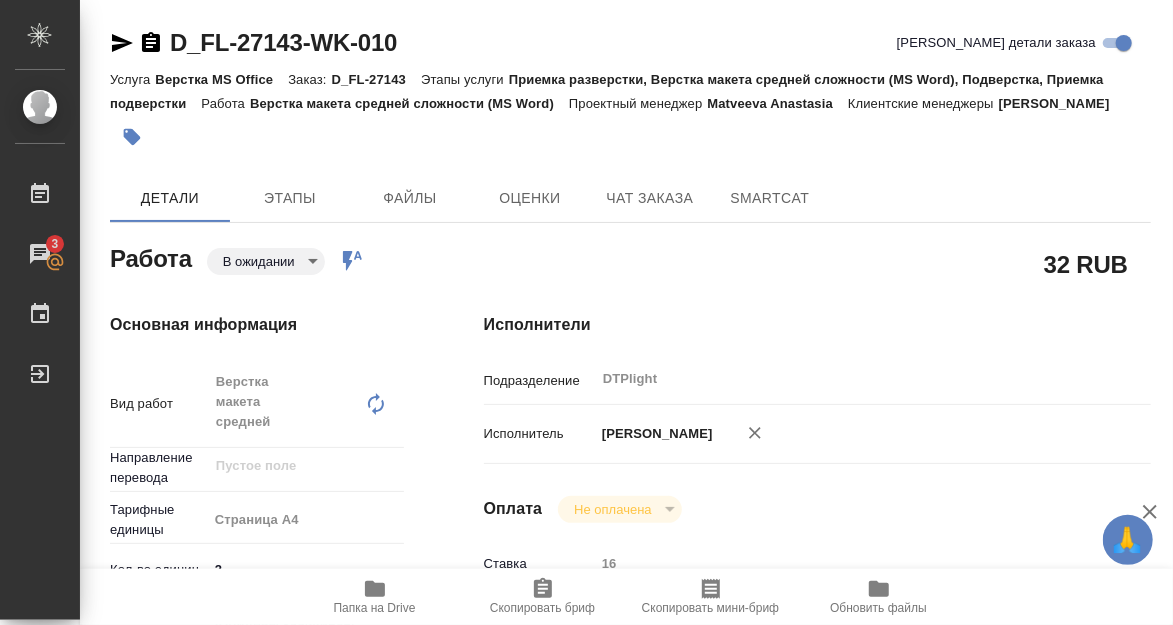 type on "x" 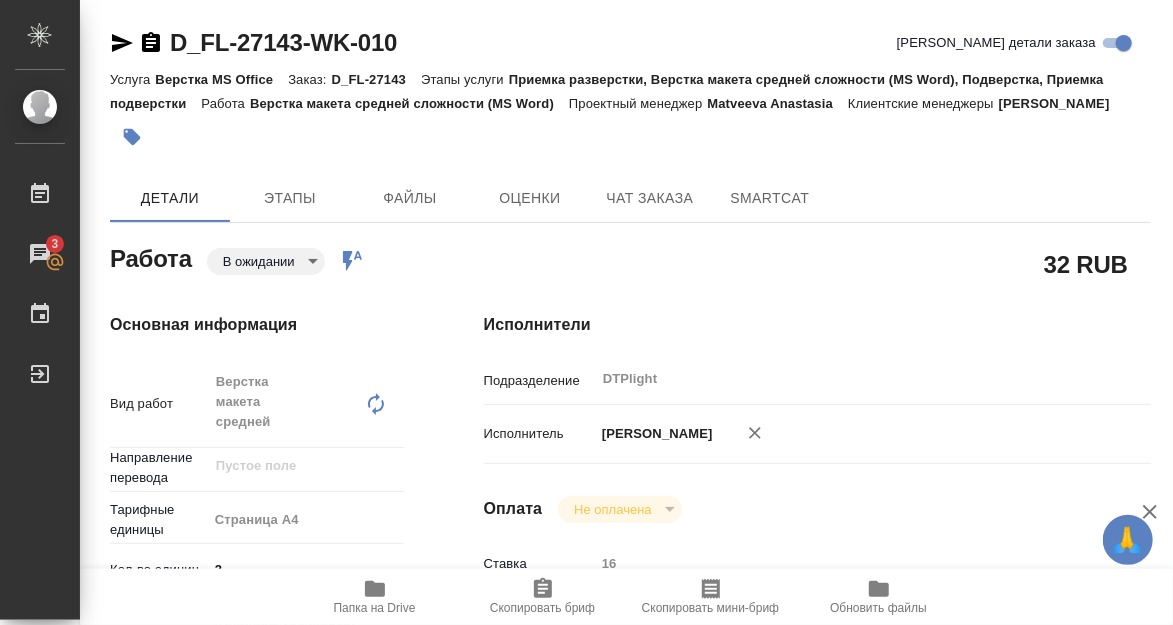 type on "x" 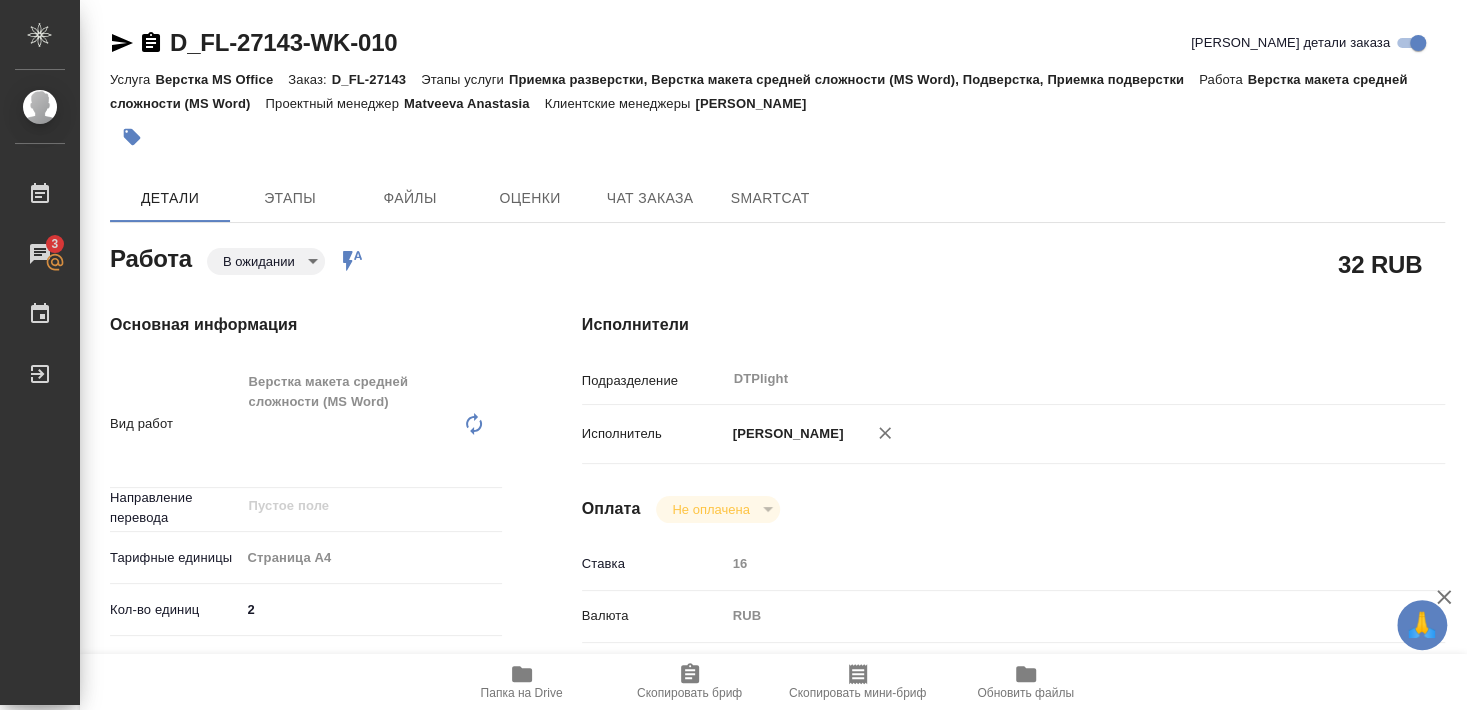 type on "x" 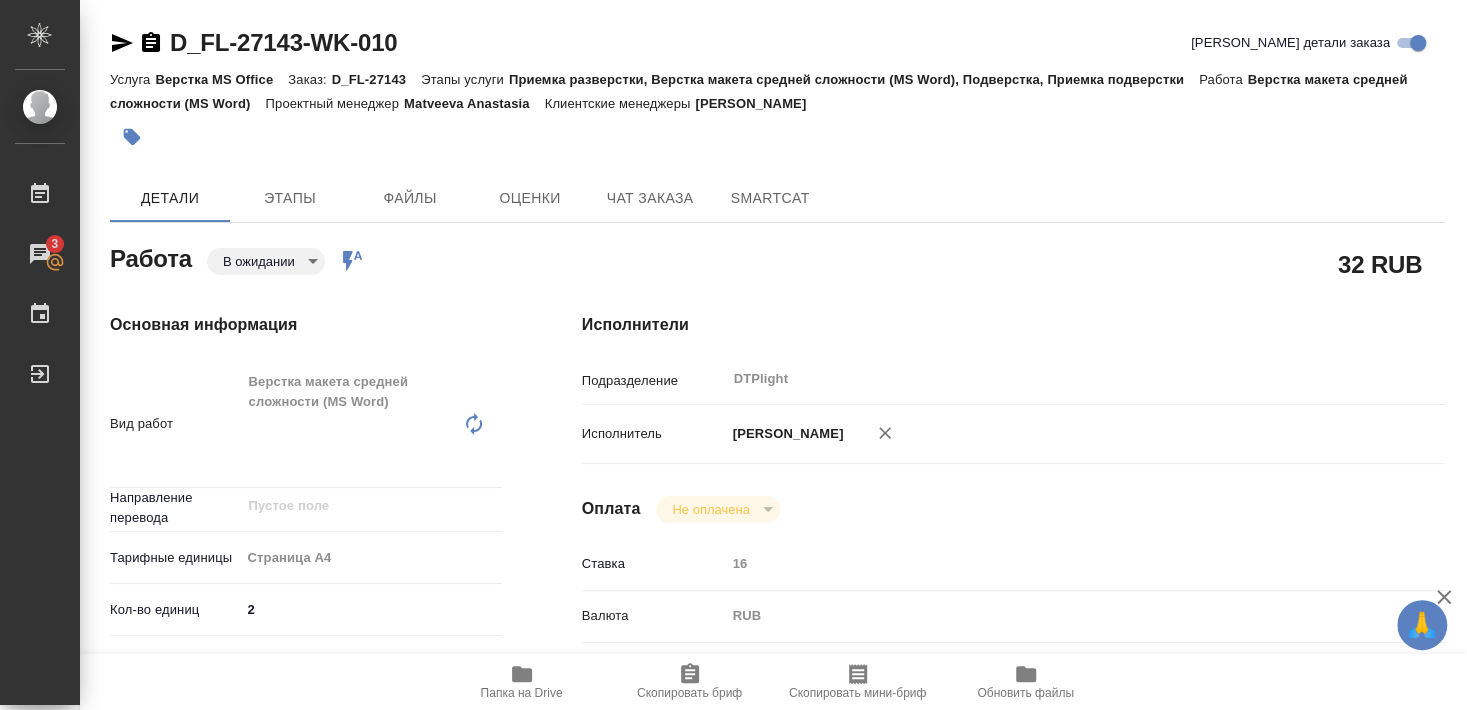 type on "x" 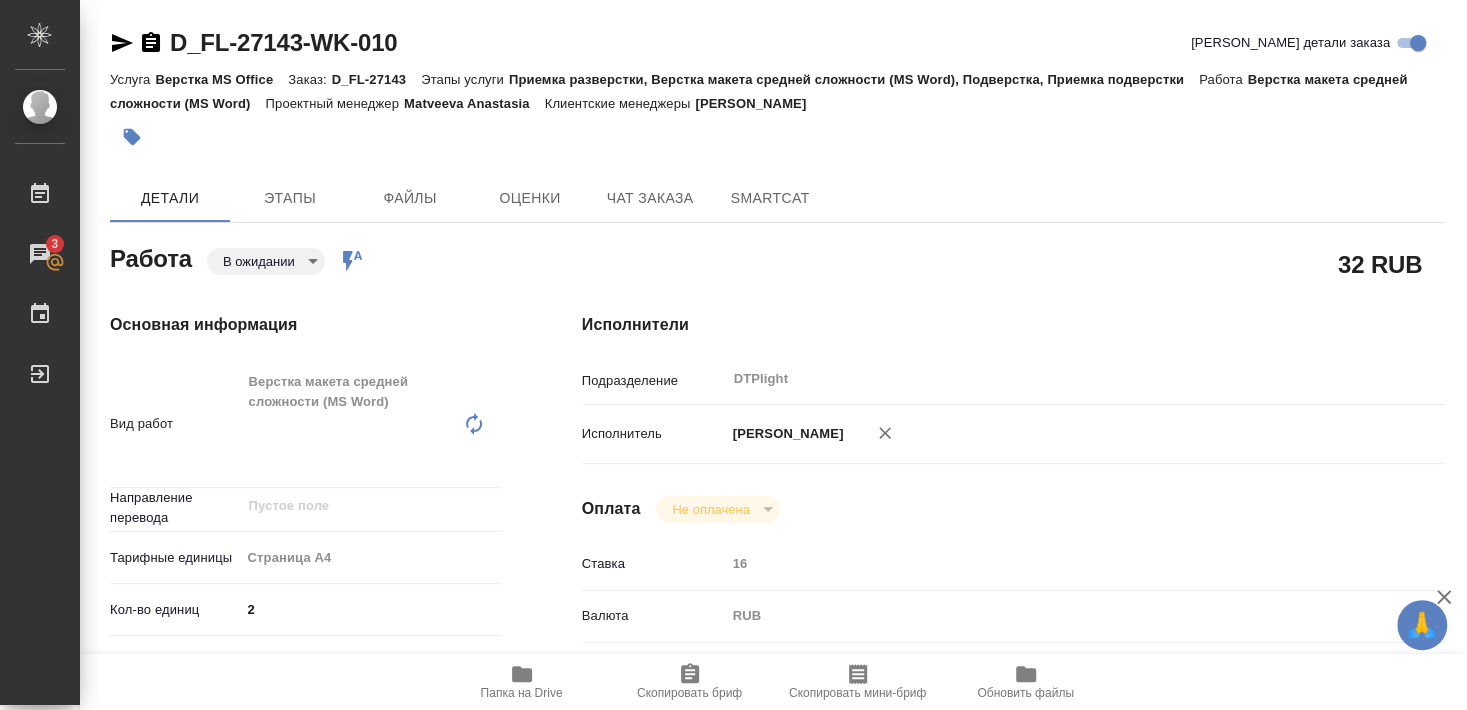 type on "x" 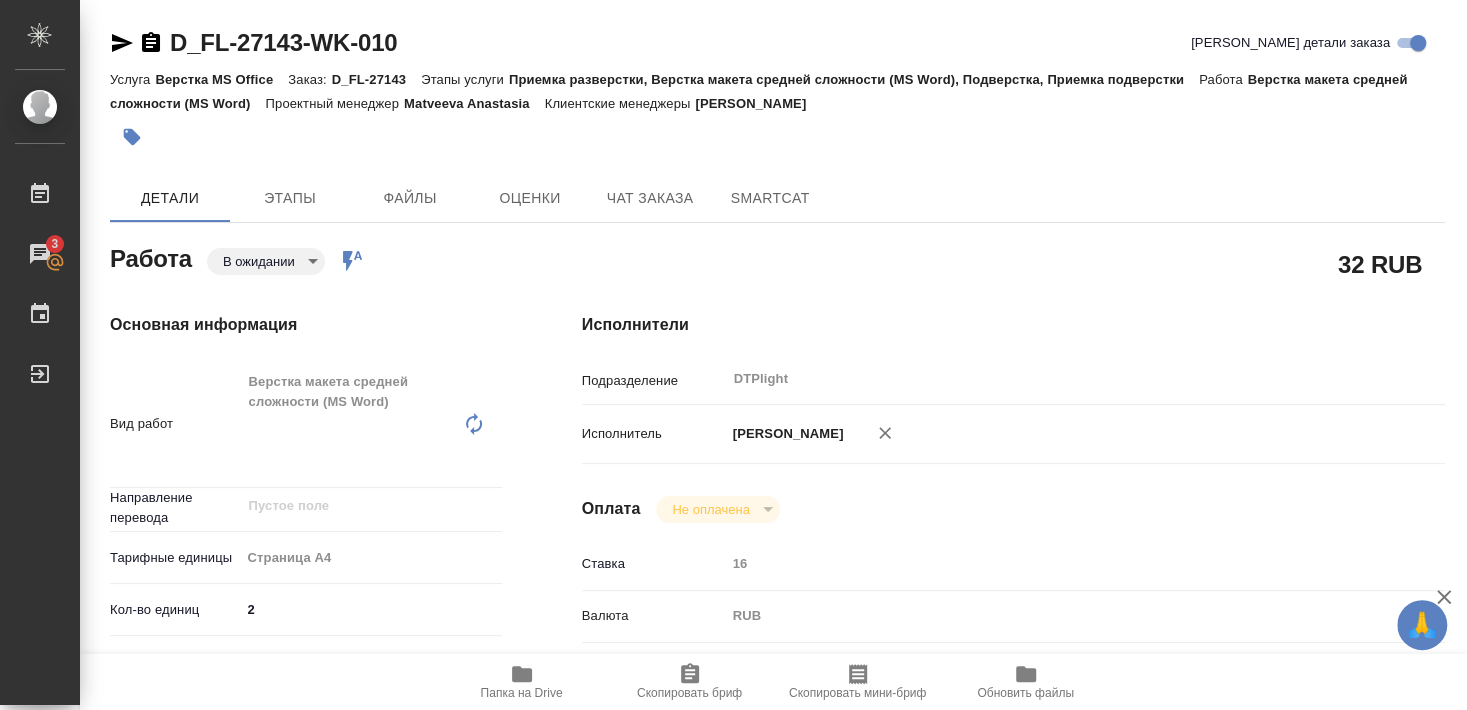 type on "x" 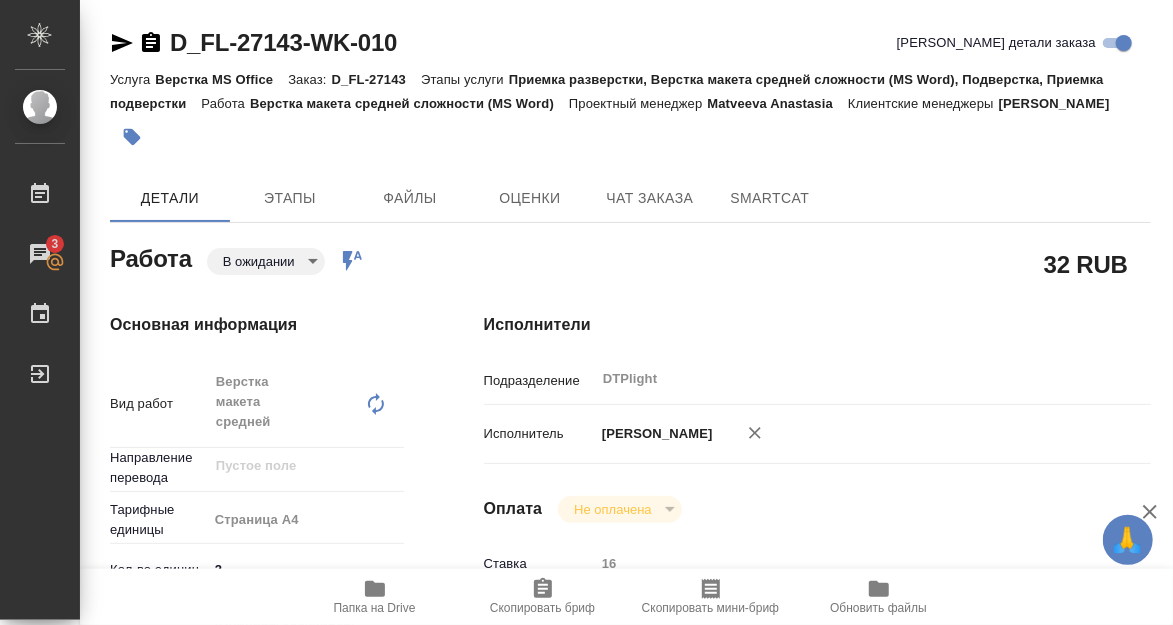 type on "x" 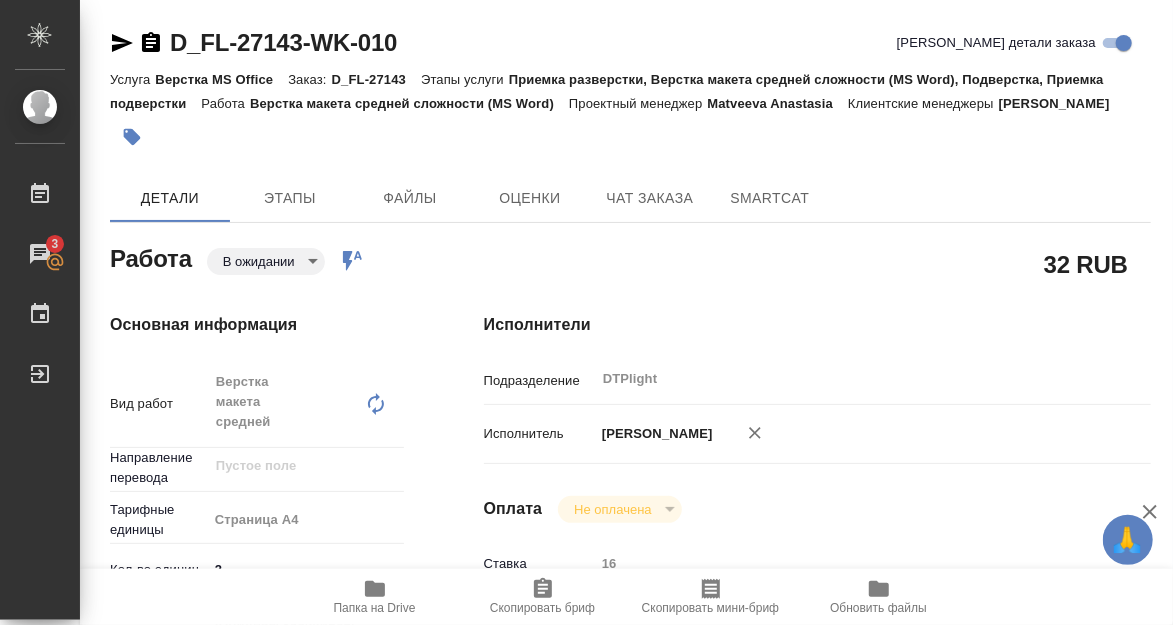 type on "x" 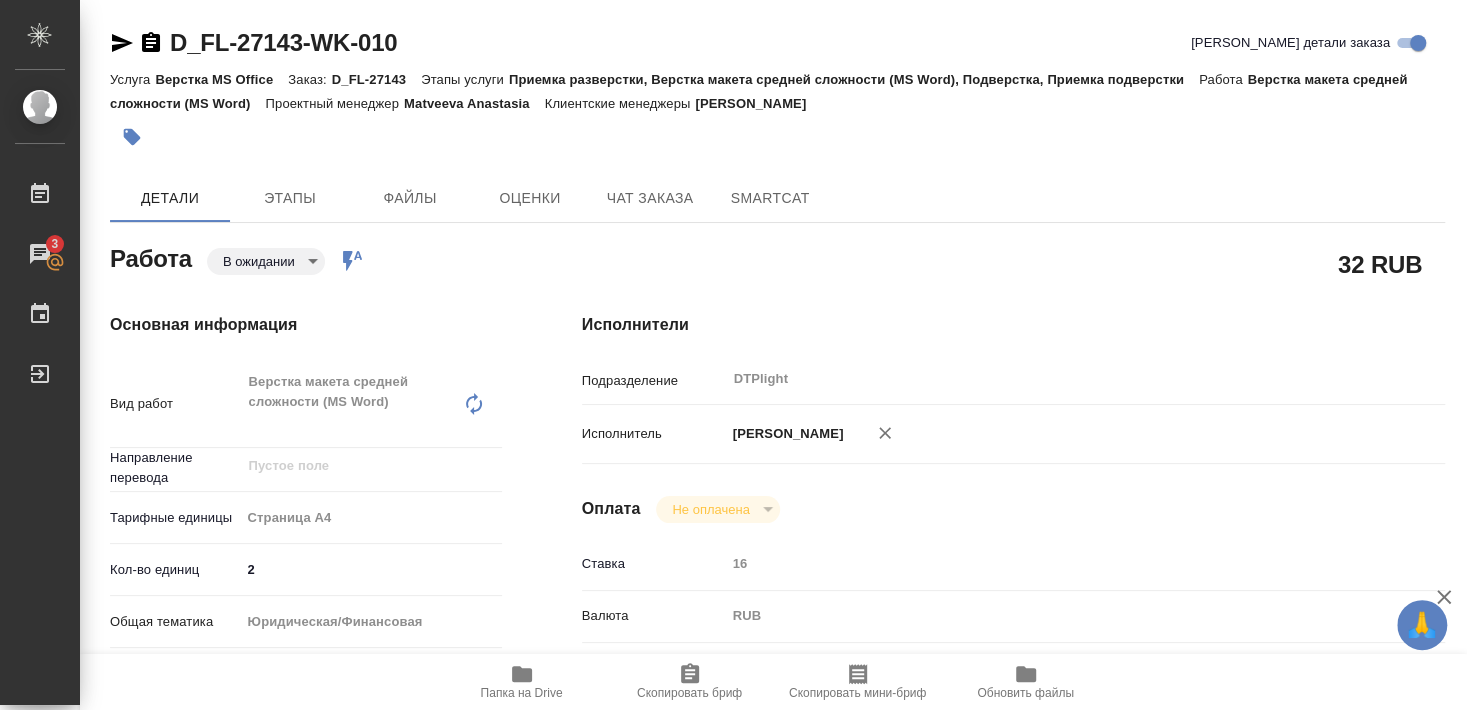 type on "x" 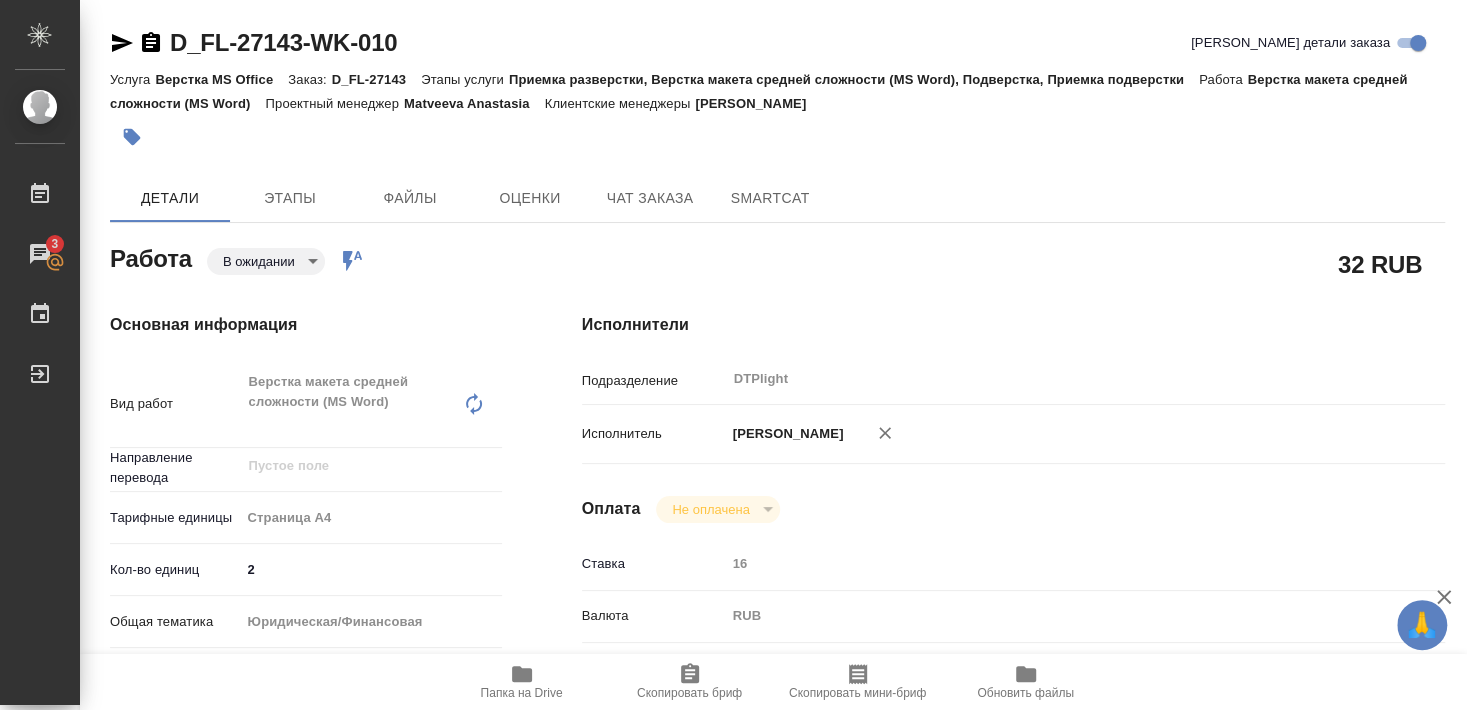 type on "x" 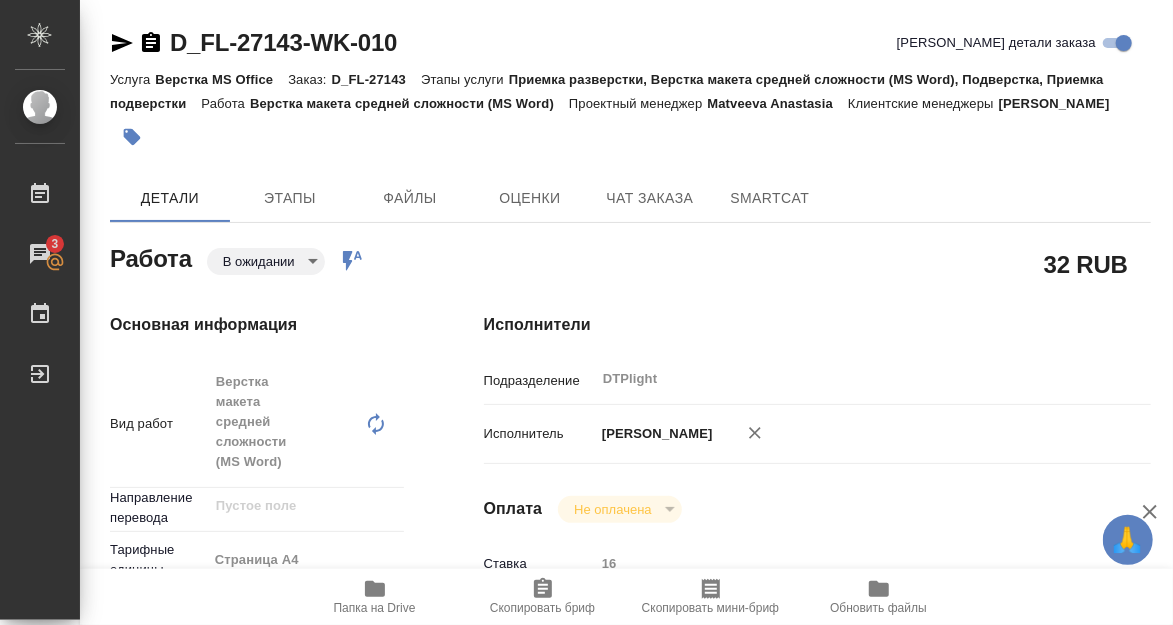 type on "x" 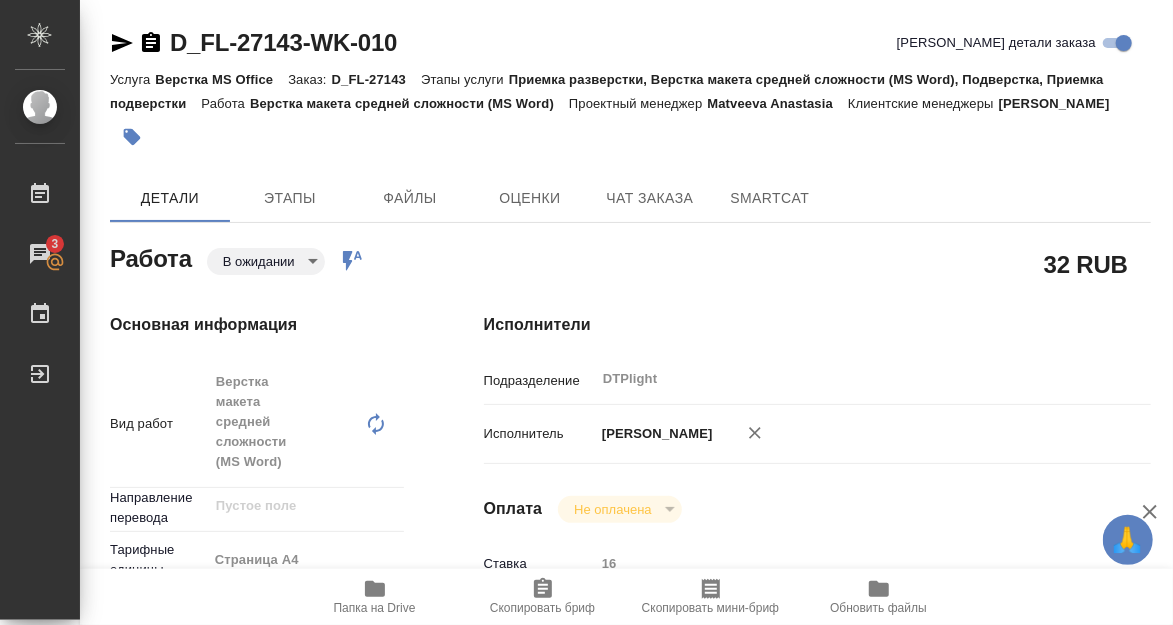 type on "x" 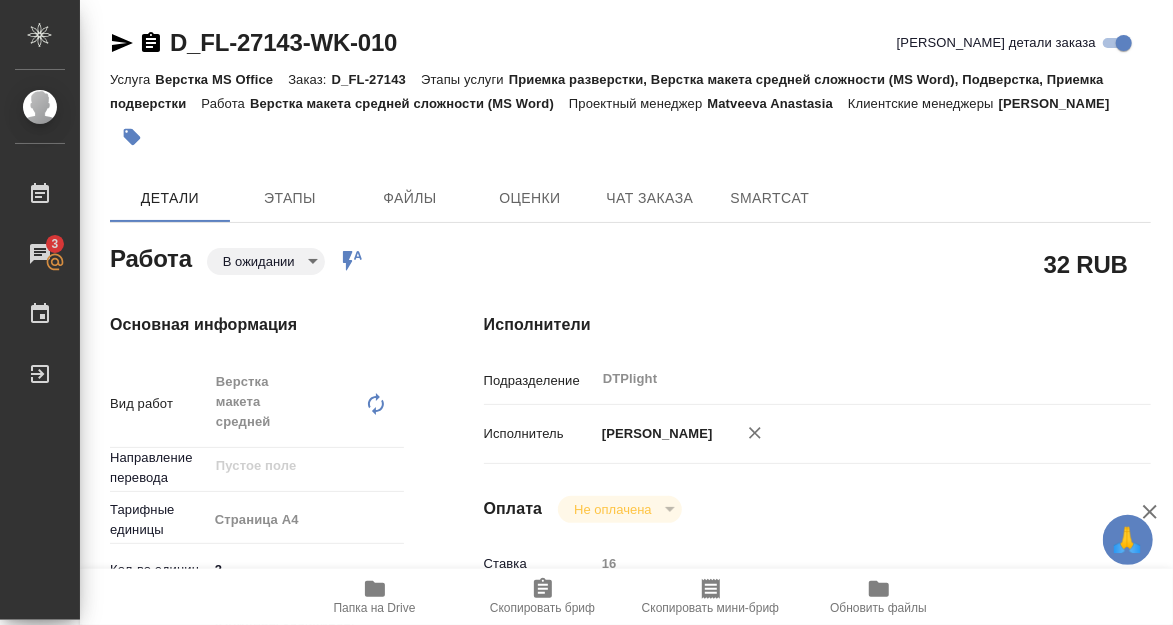 type on "x" 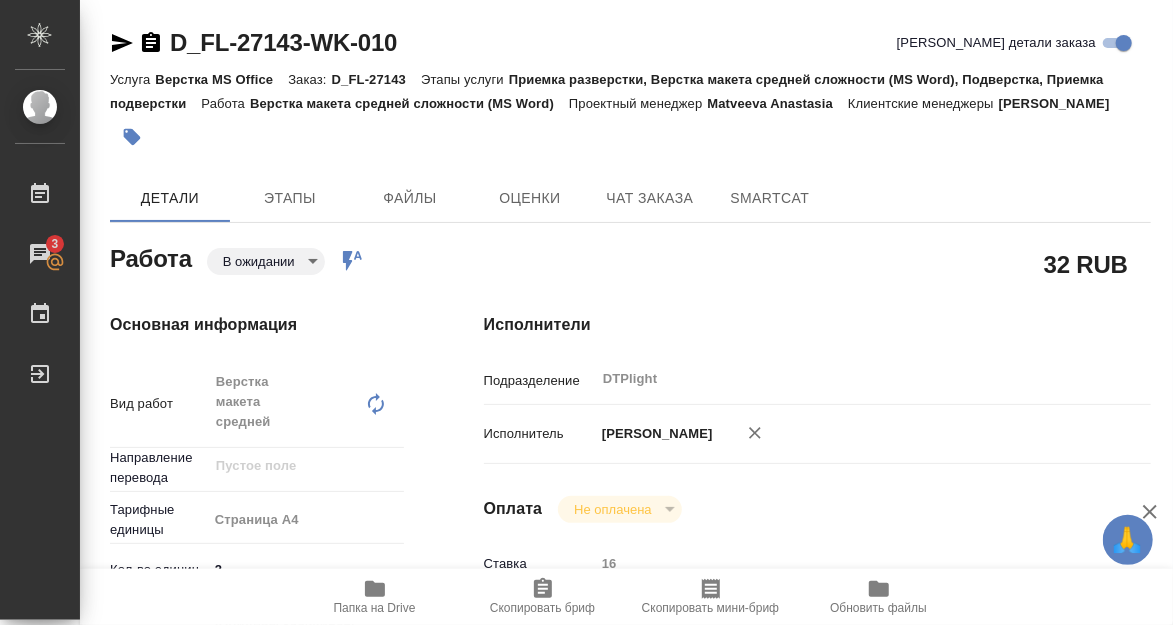type on "x" 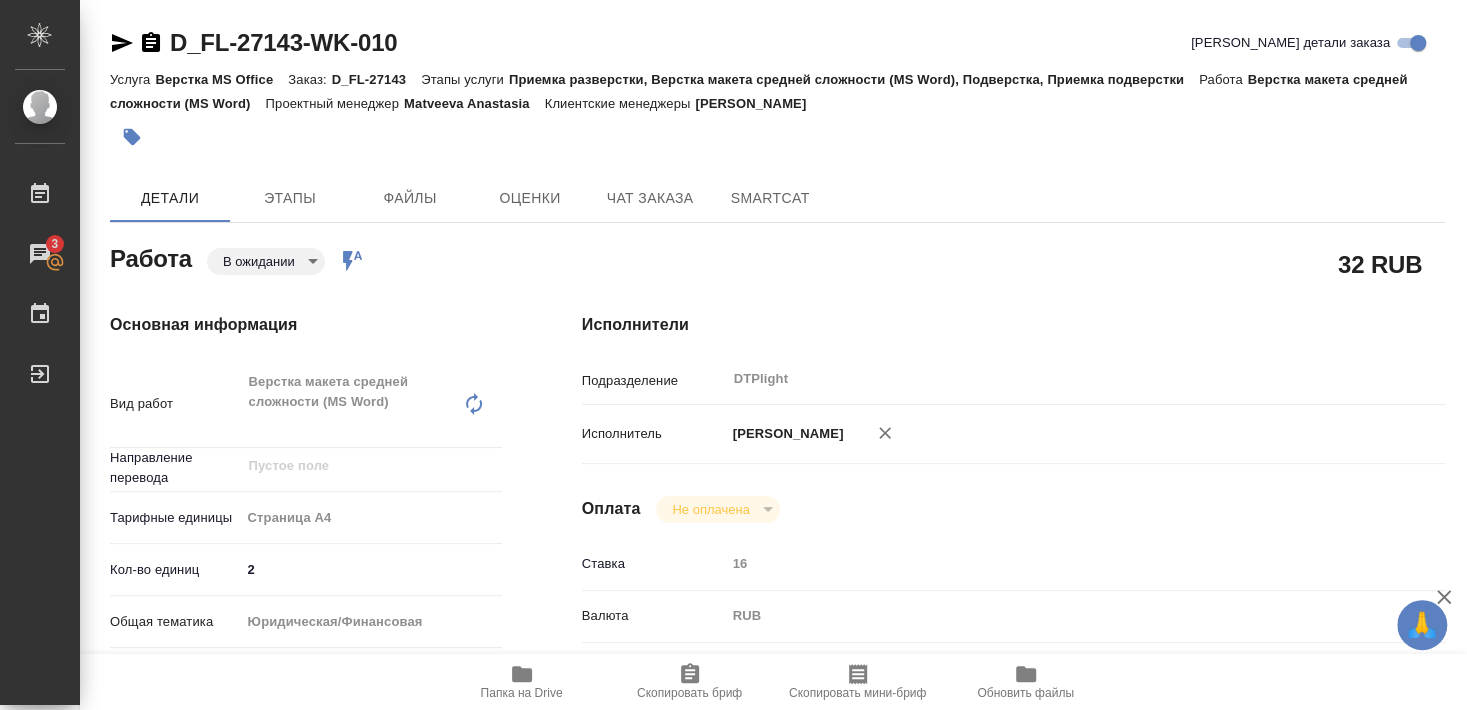 type on "x" 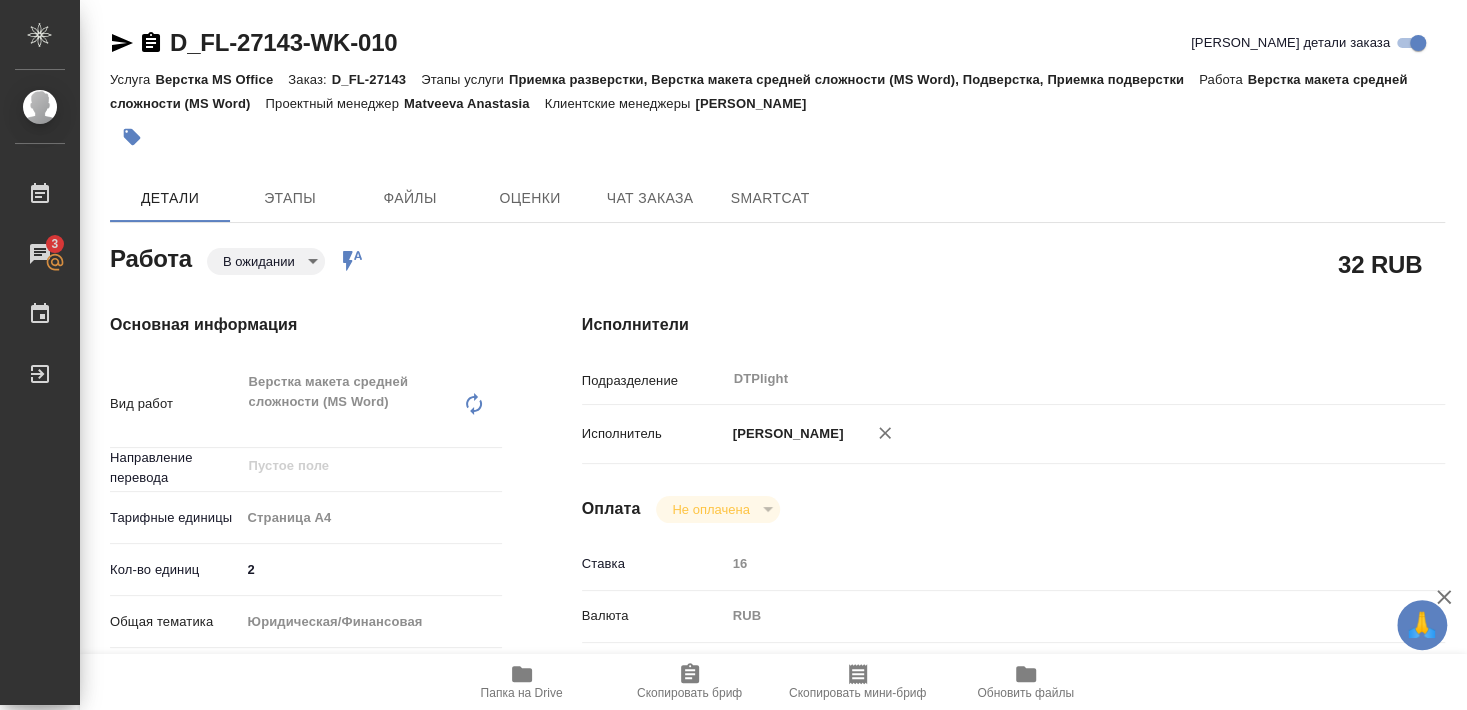 type on "x" 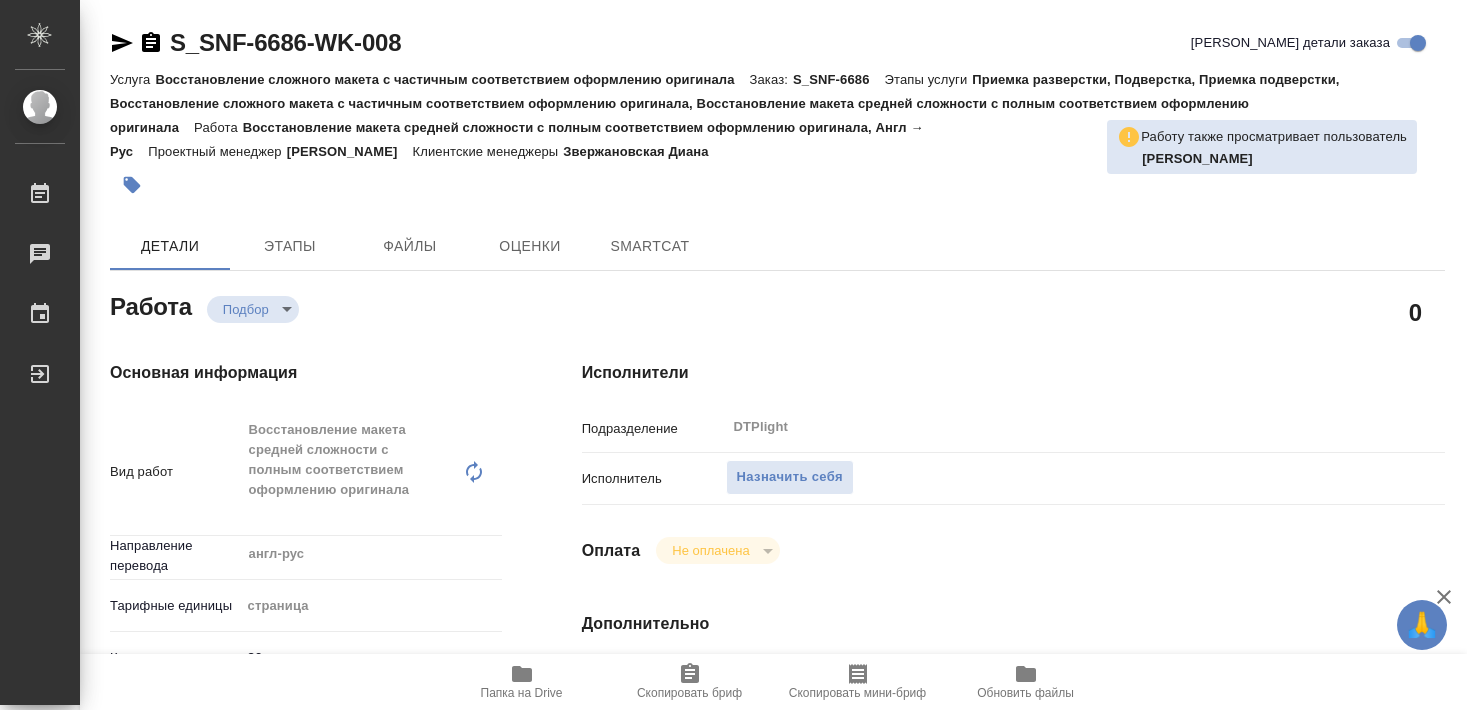 scroll, scrollTop: 0, scrollLeft: 0, axis: both 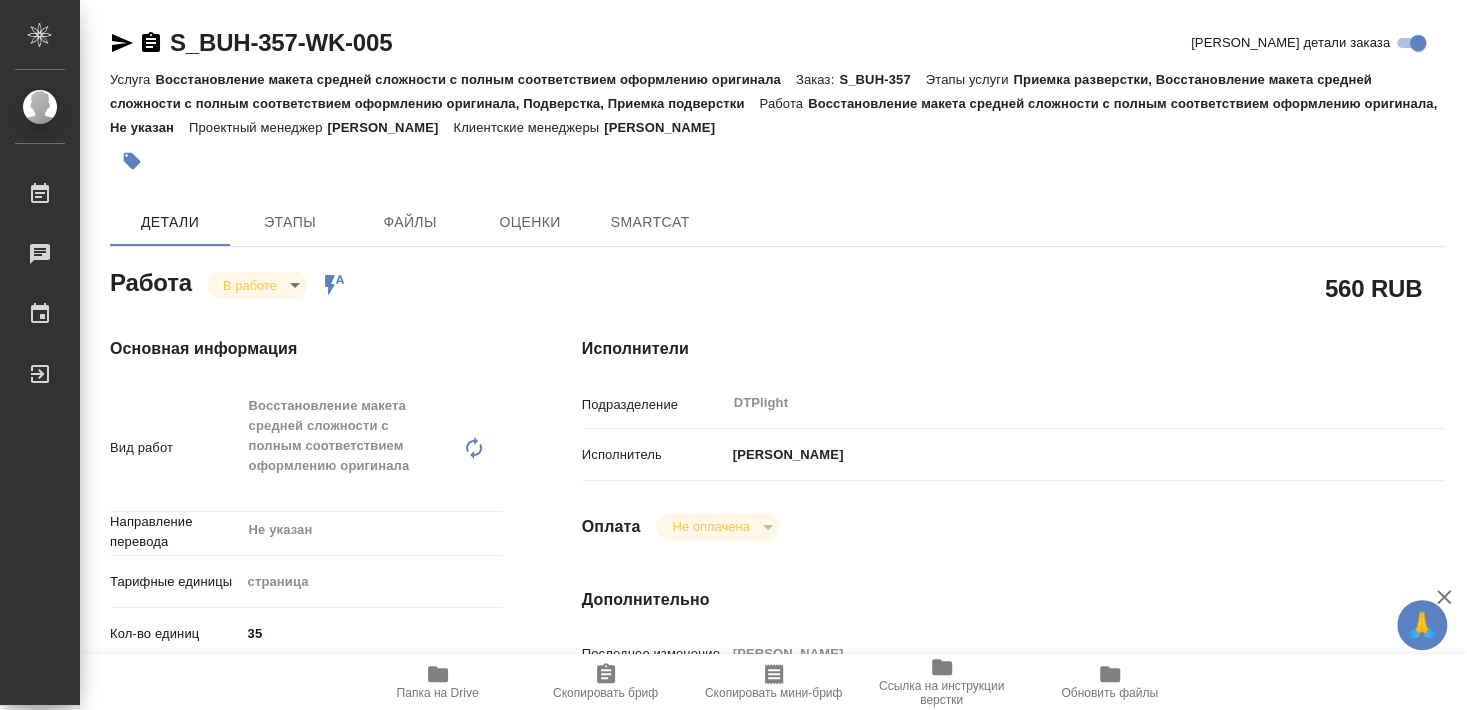 type on "x" 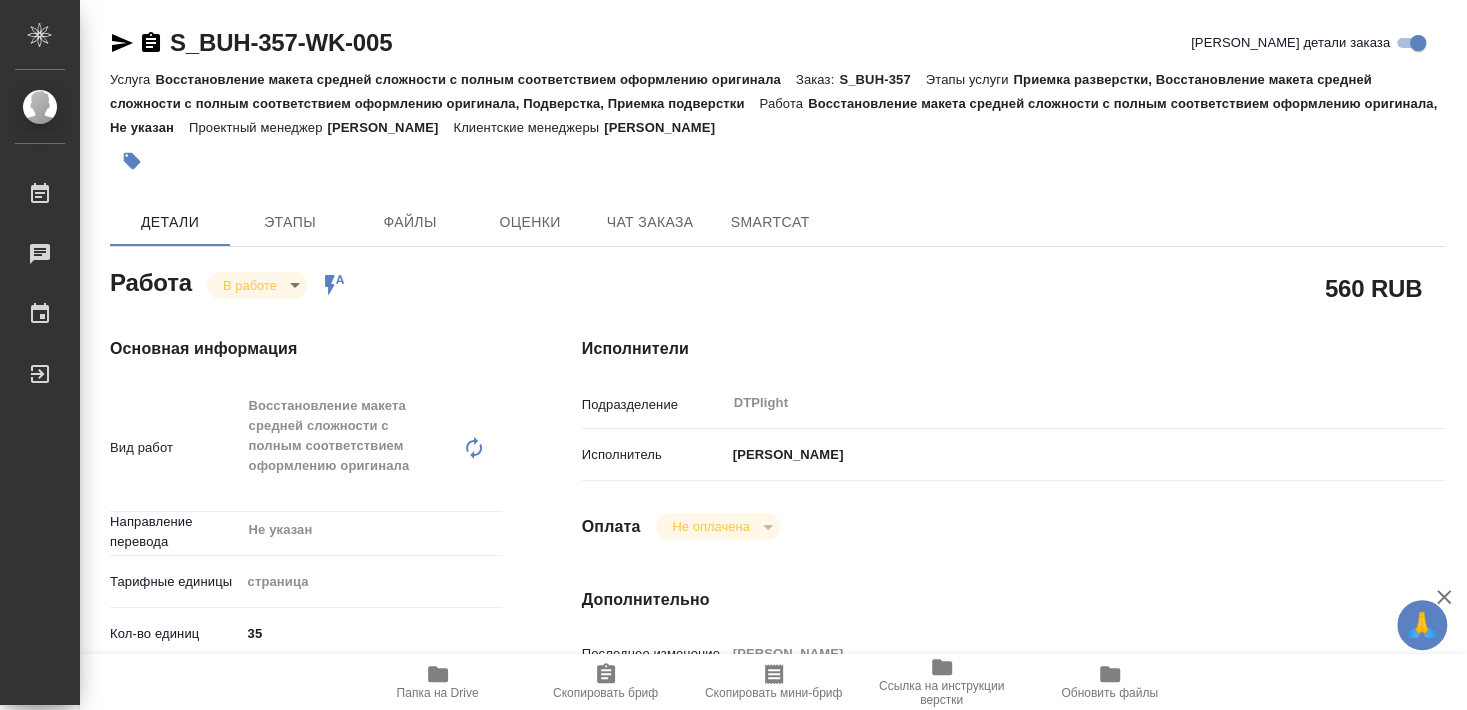 type on "x" 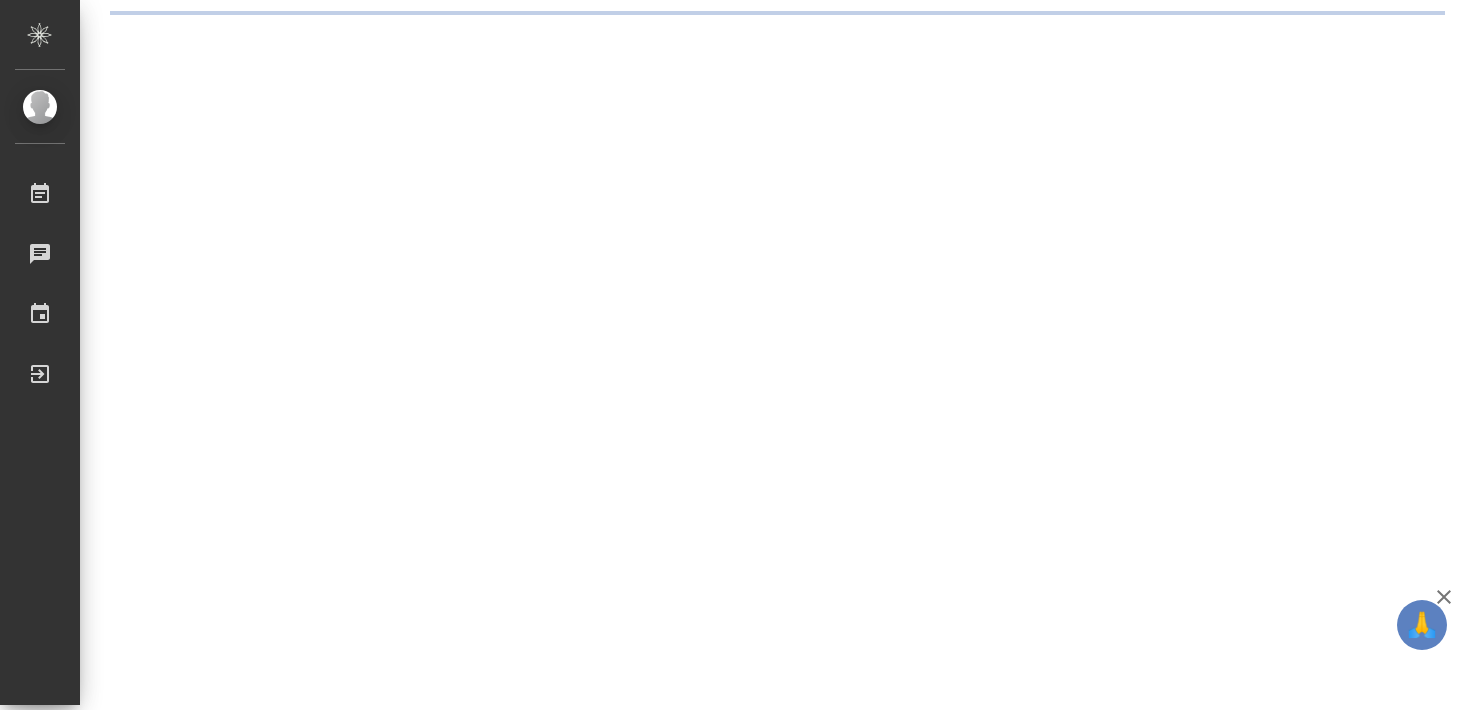 scroll, scrollTop: 0, scrollLeft: 0, axis: both 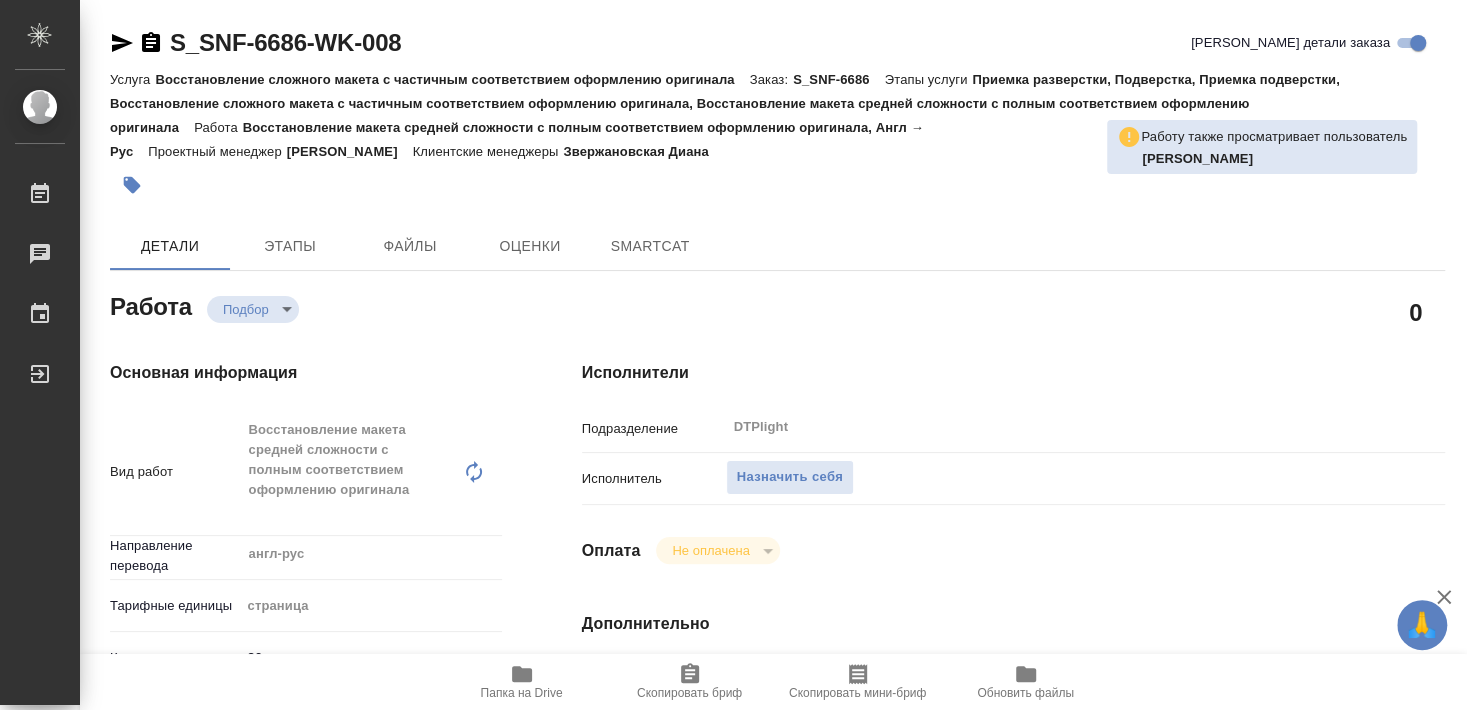 type on "x" 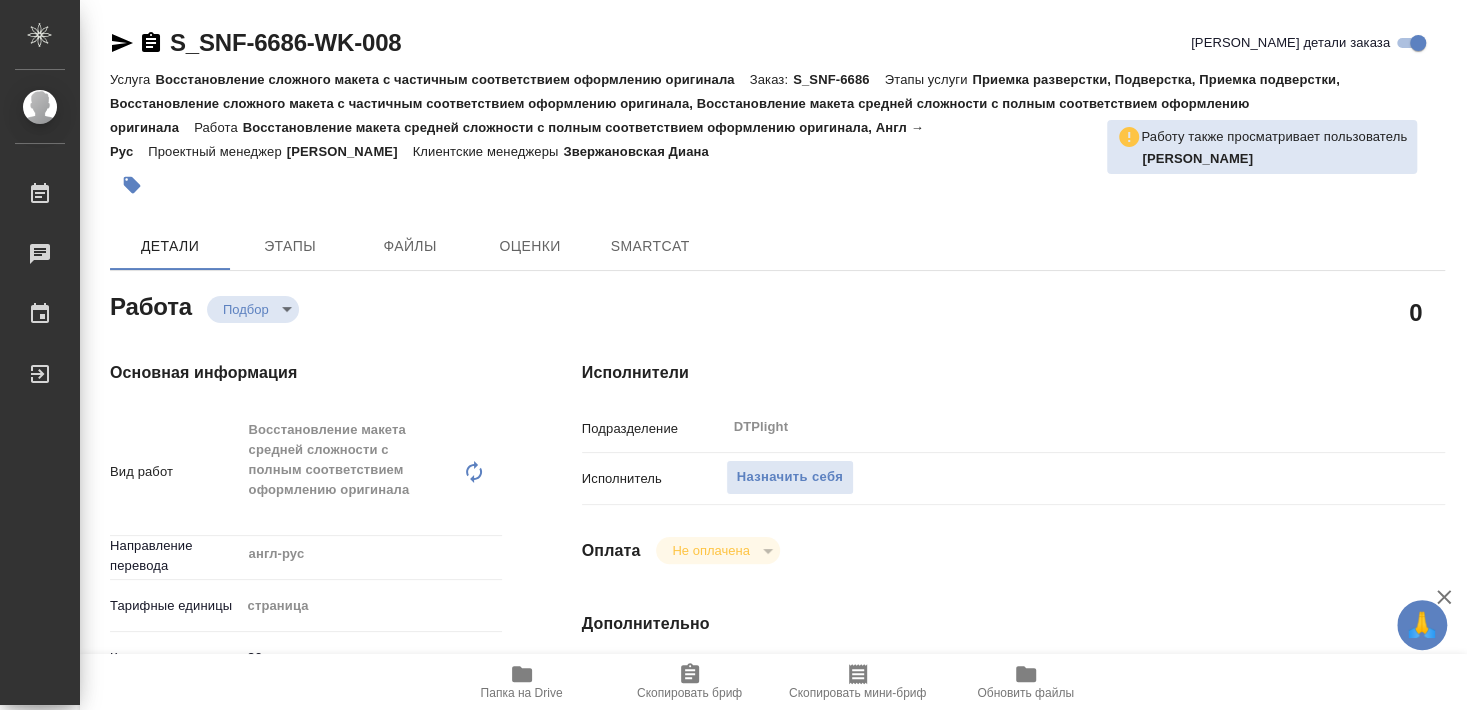 type on "x" 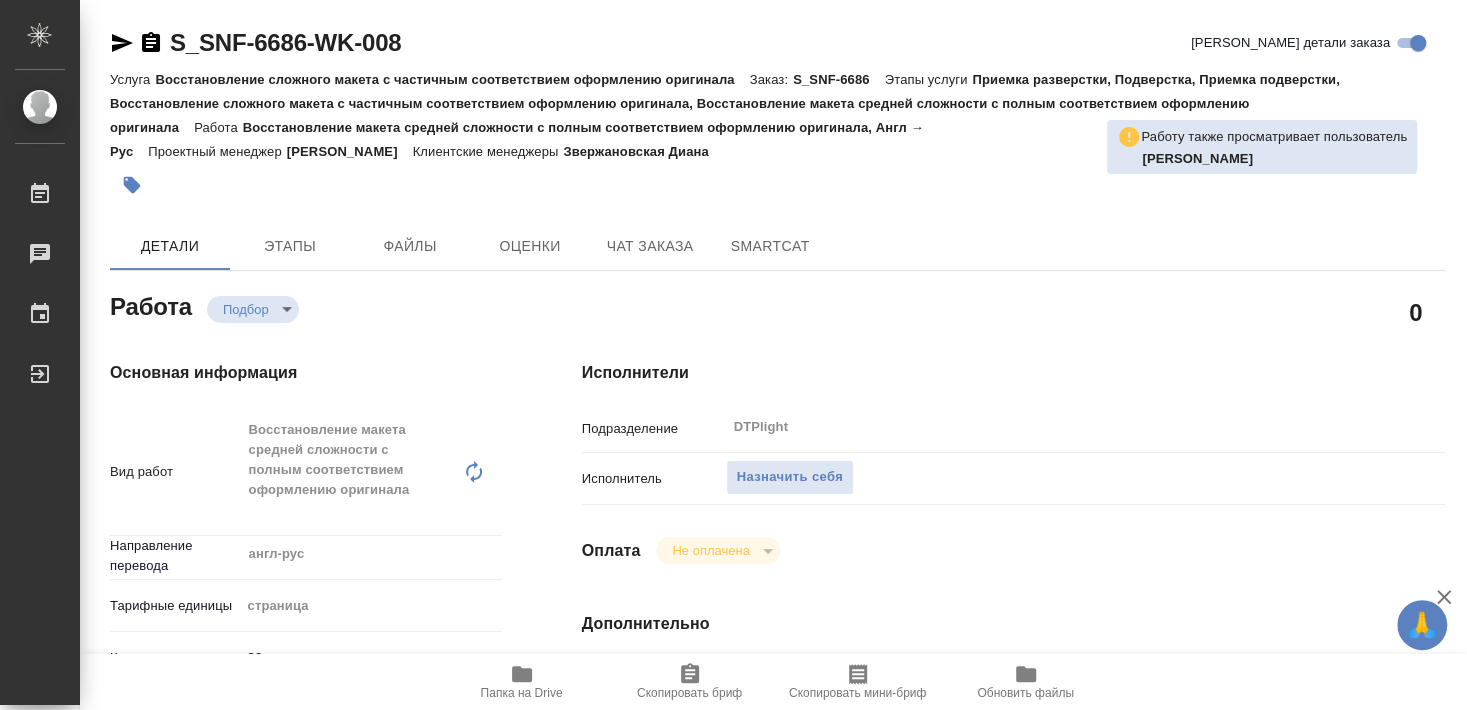 type on "x" 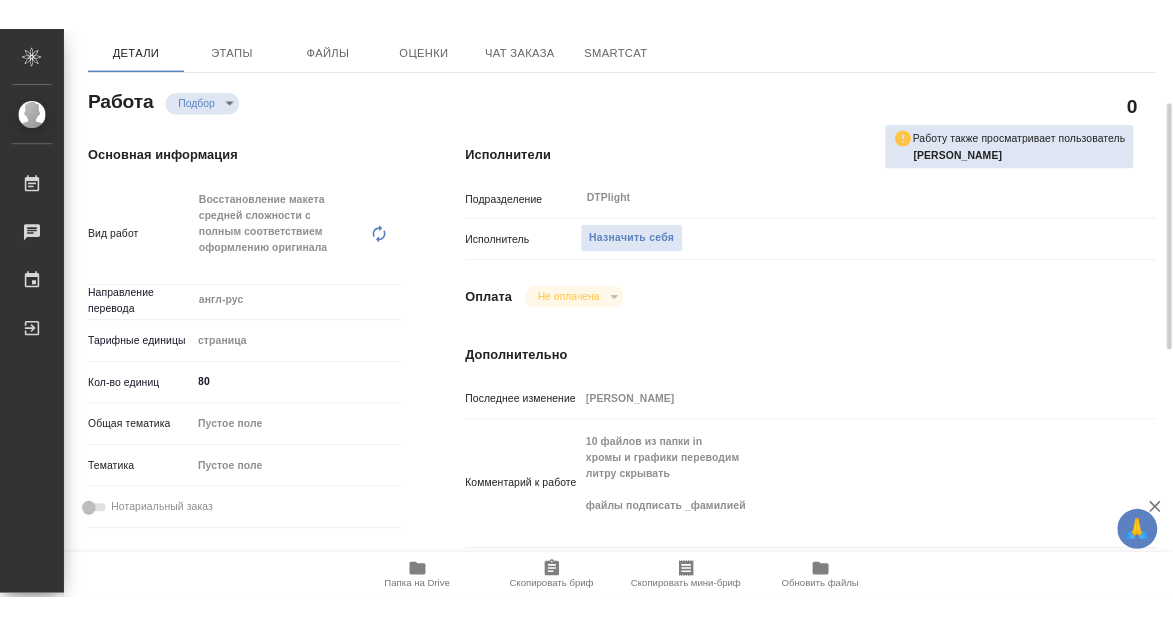 scroll, scrollTop: 324, scrollLeft: 0, axis: vertical 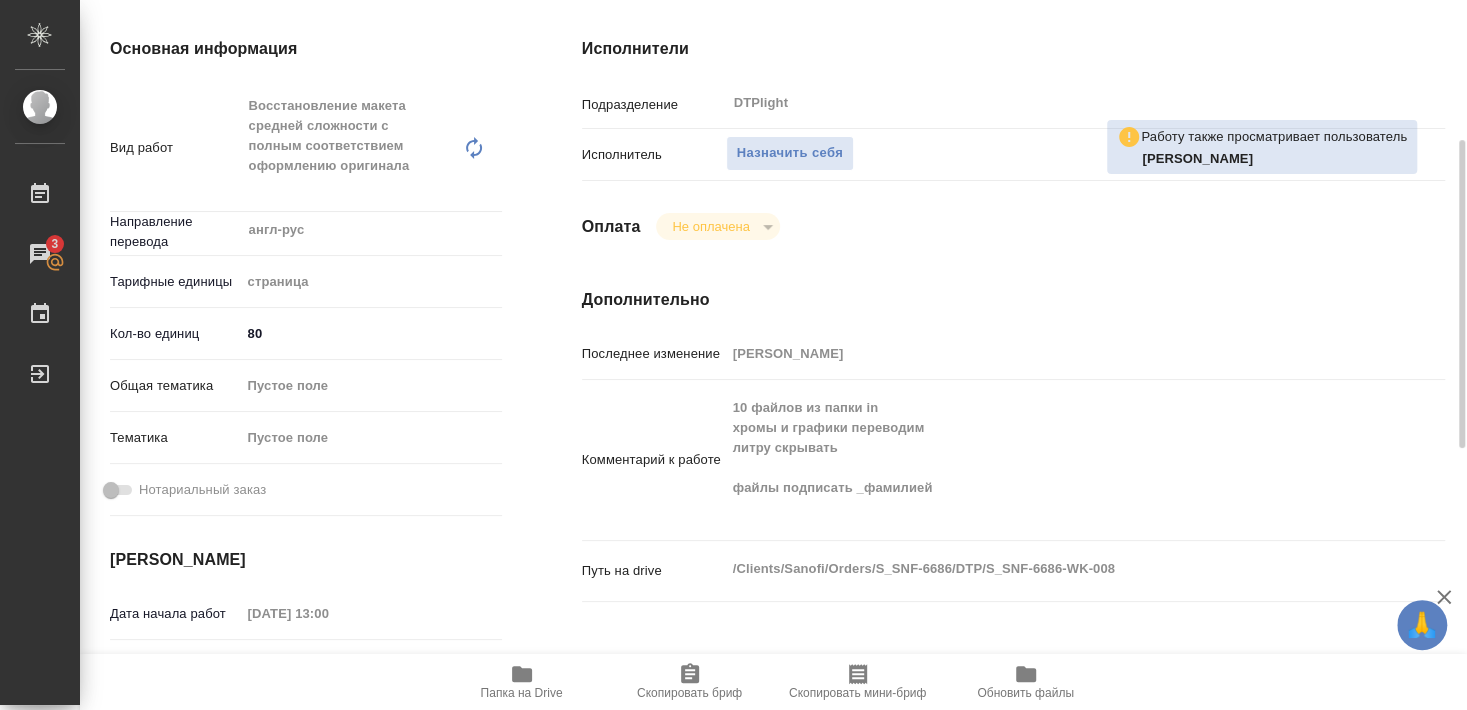 click 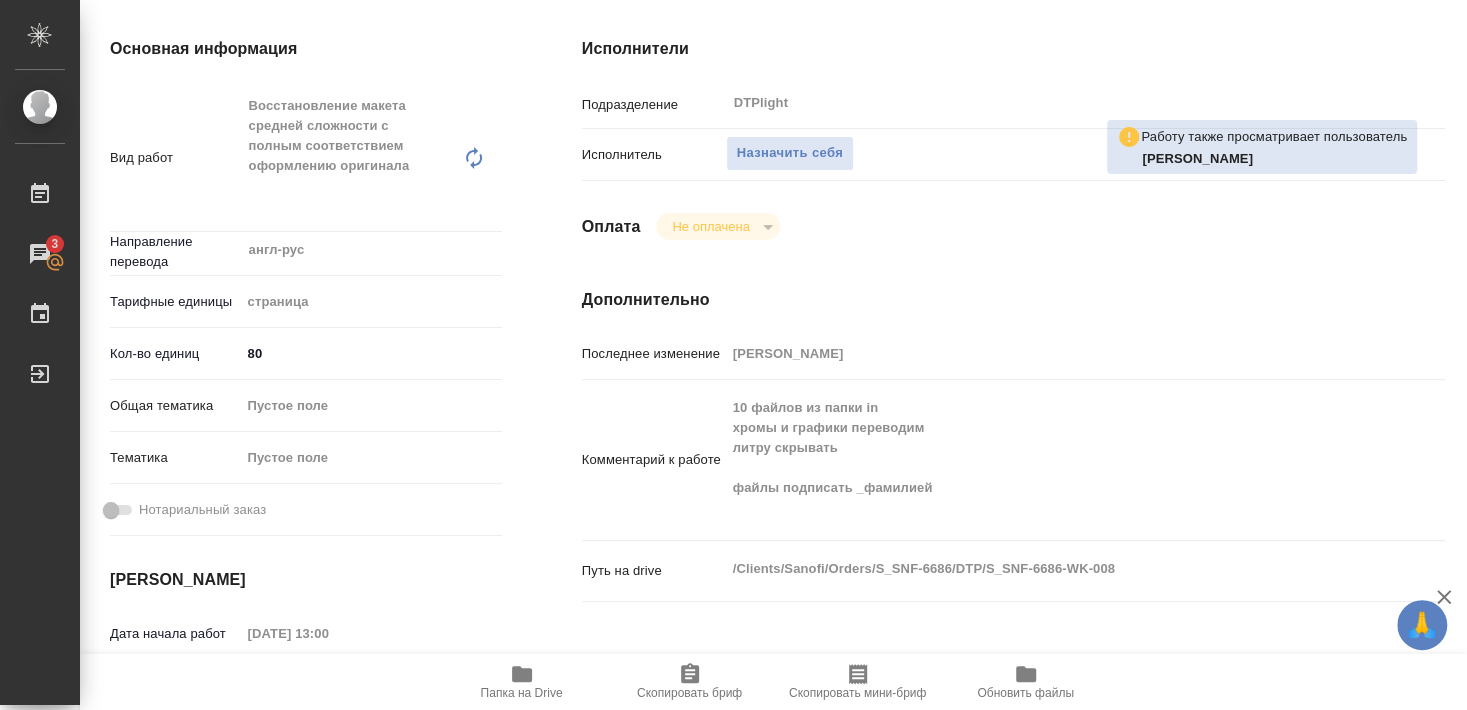 type on "x" 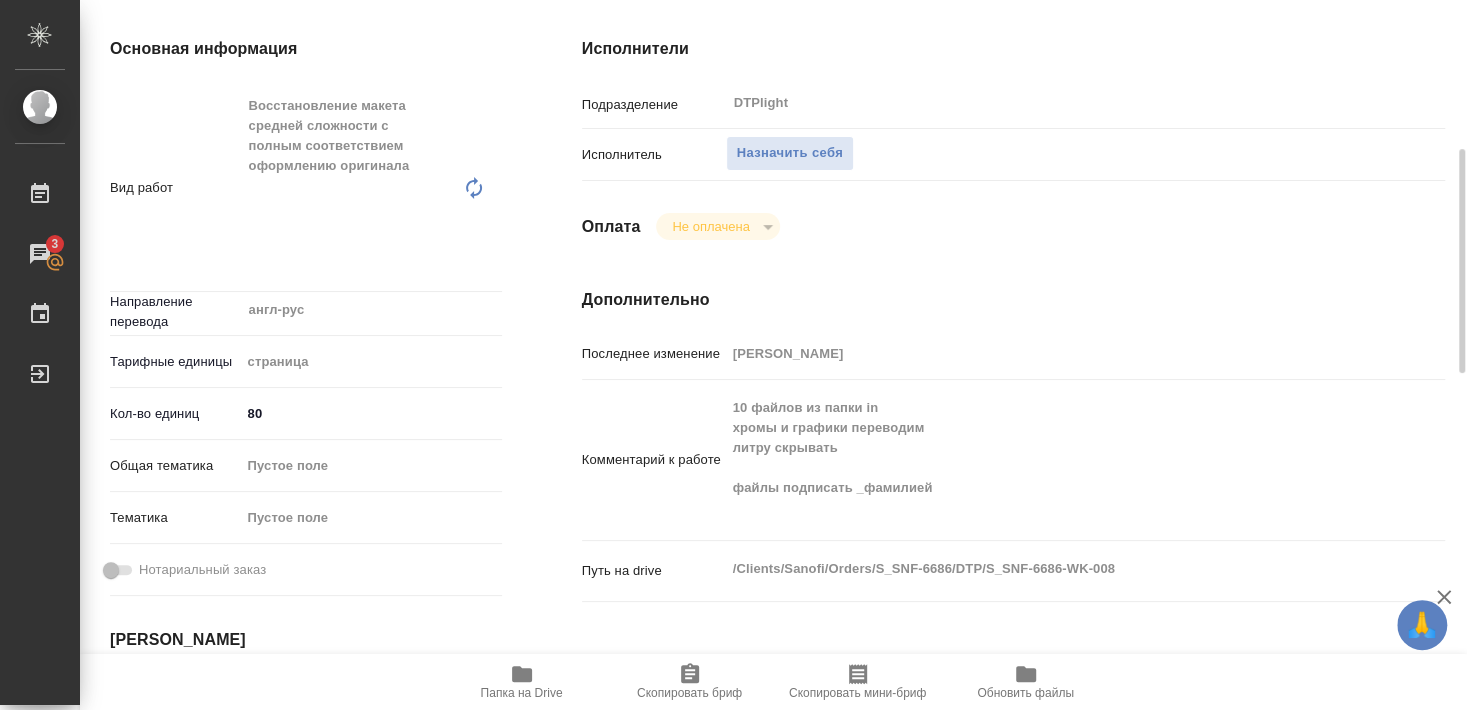 type on "x" 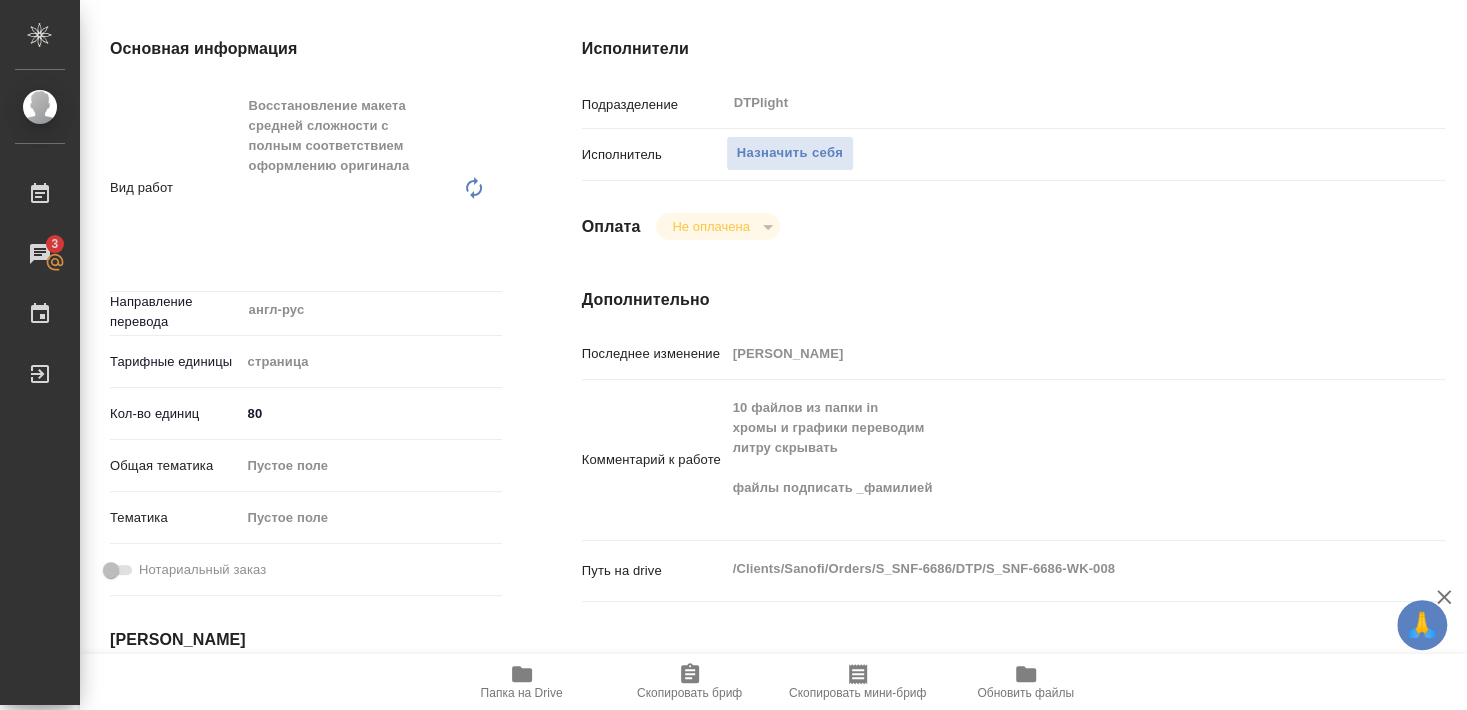 type on "x" 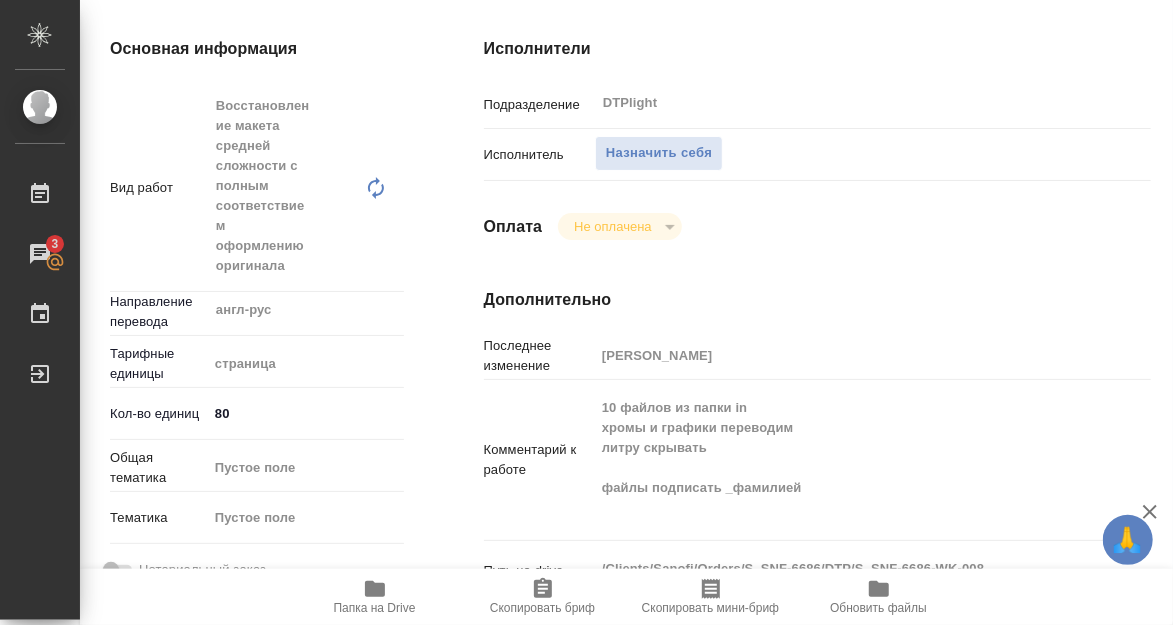 scroll, scrollTop: 348, scrollLeft: 0, axis: vertical 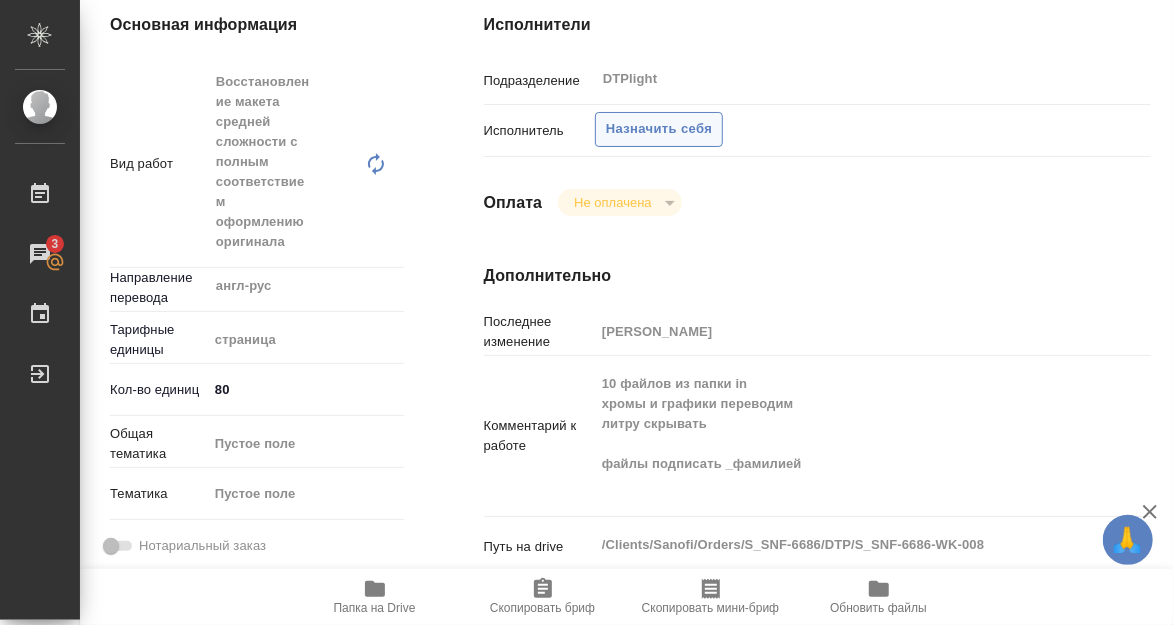 click on "Назначить себя" at bounding box center [659, 129] 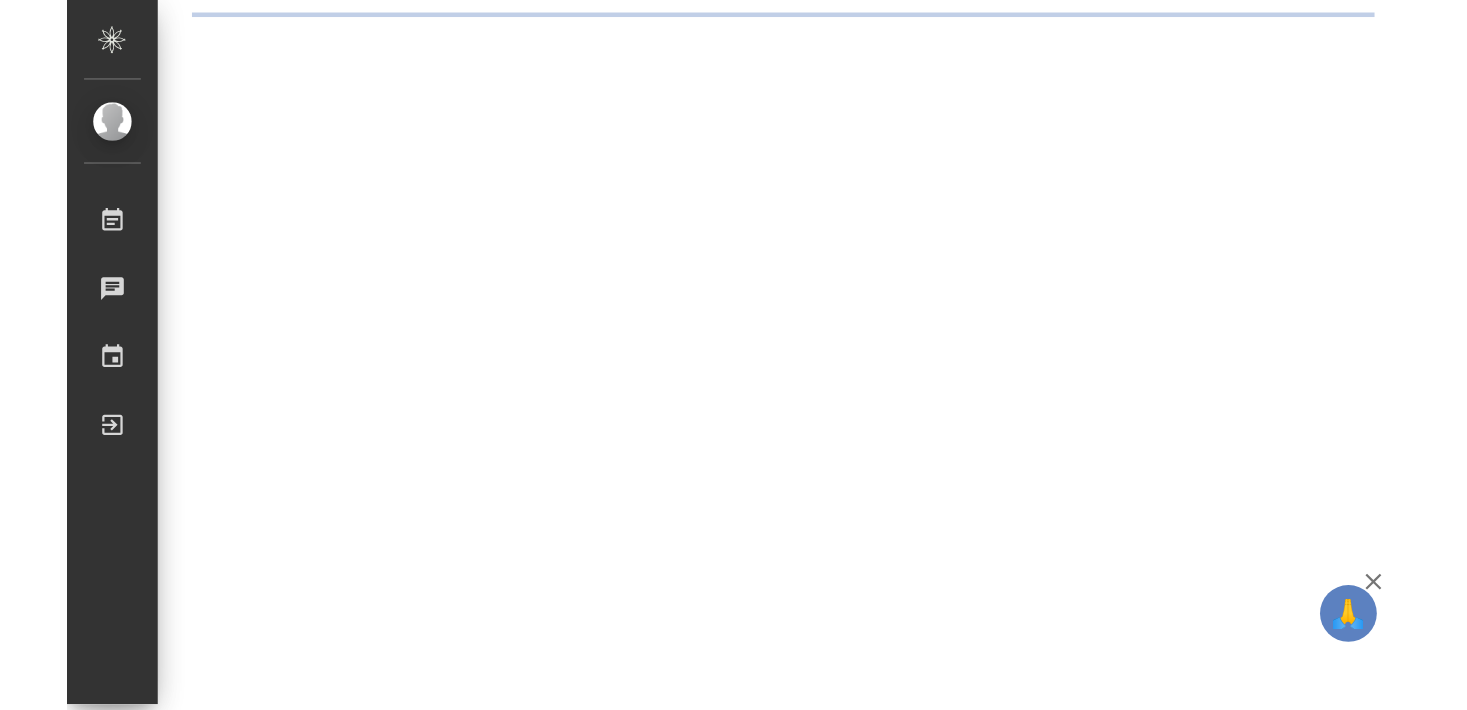 scroll, scrollTop: 0, scrollLeft: 0, axis: both 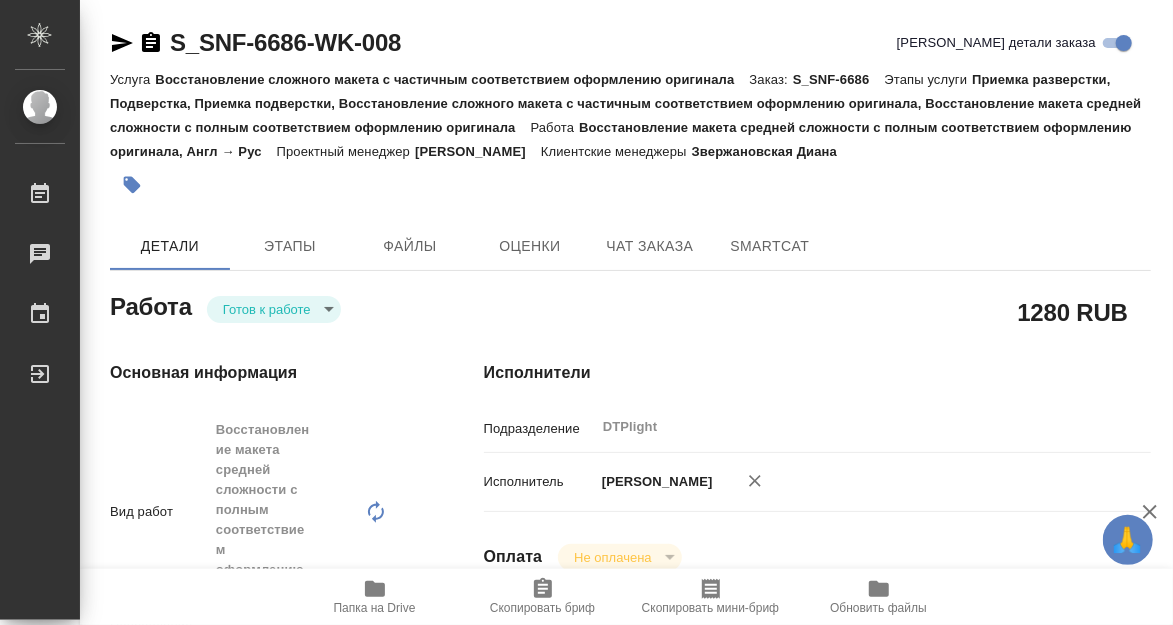 type on "x" 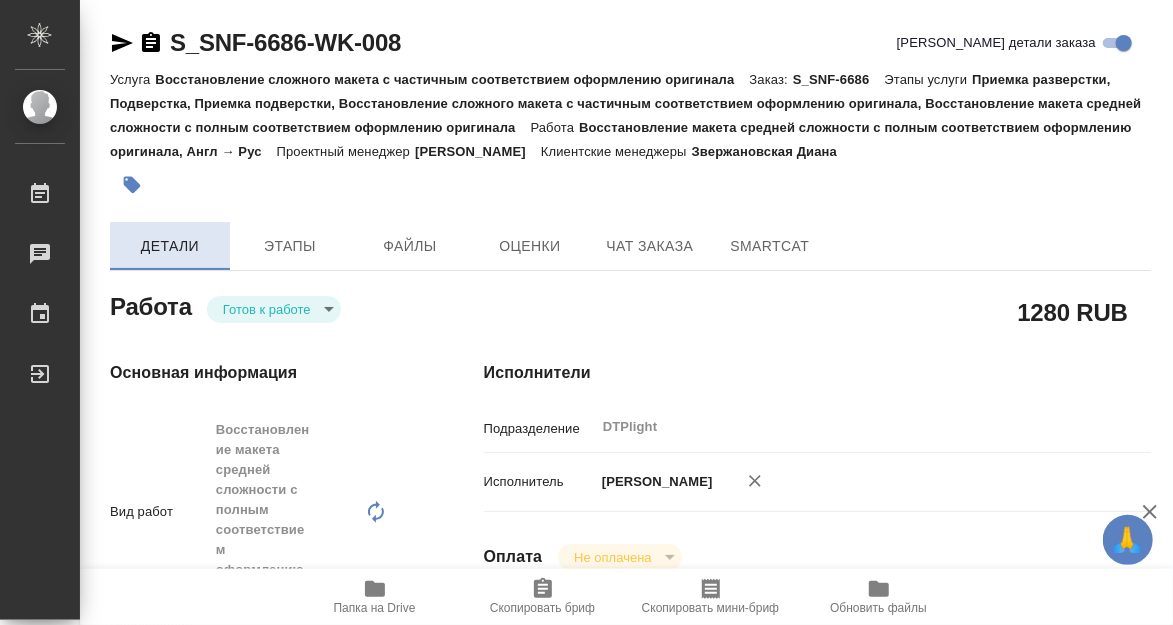 type on "x" 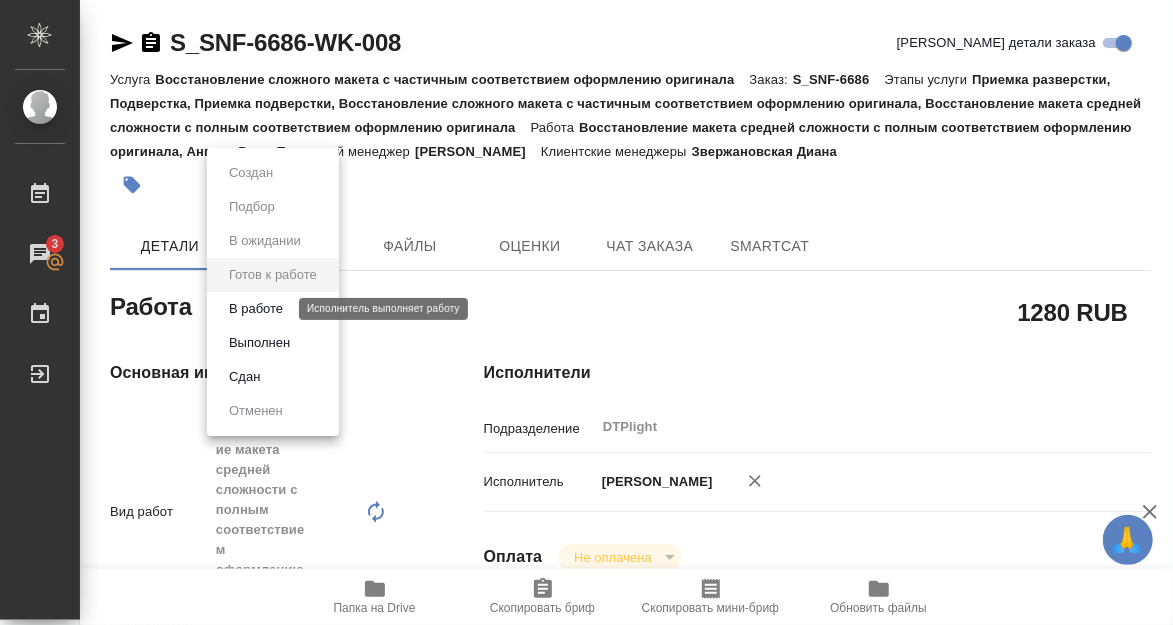 click on "В работе" at bounding box center (256, 309) 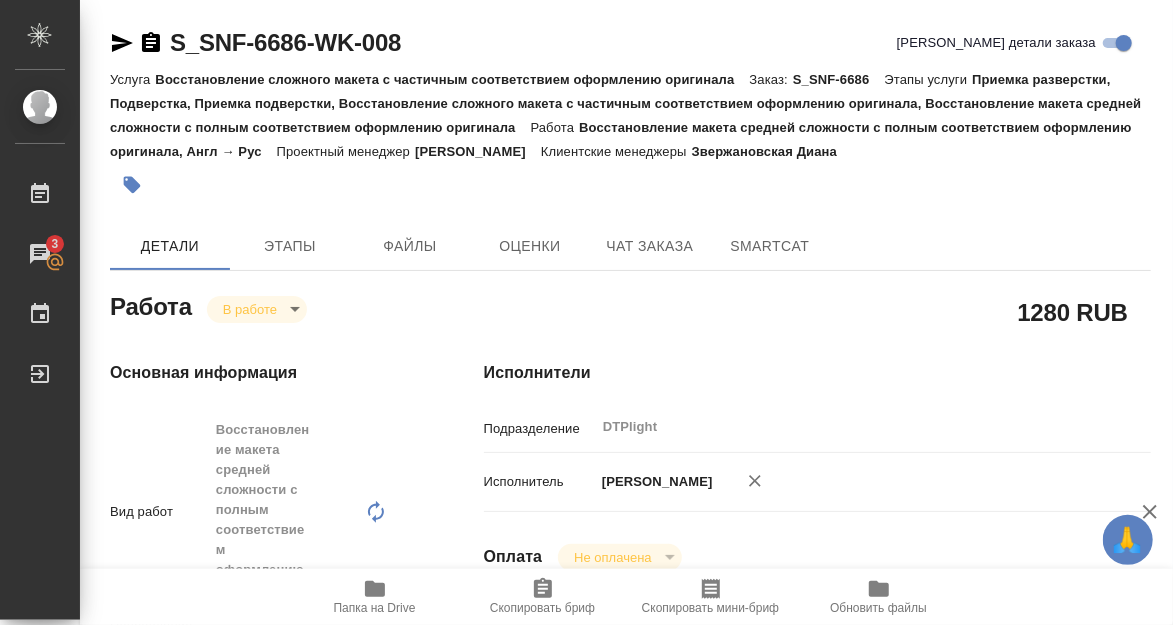 type on "x" 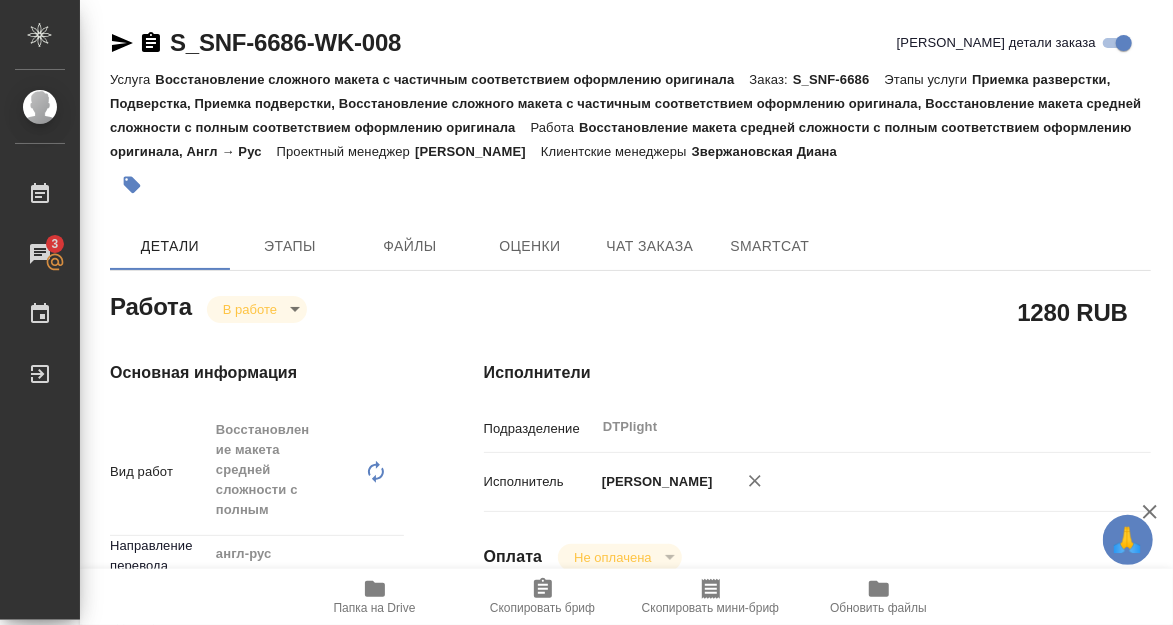 type on "x" 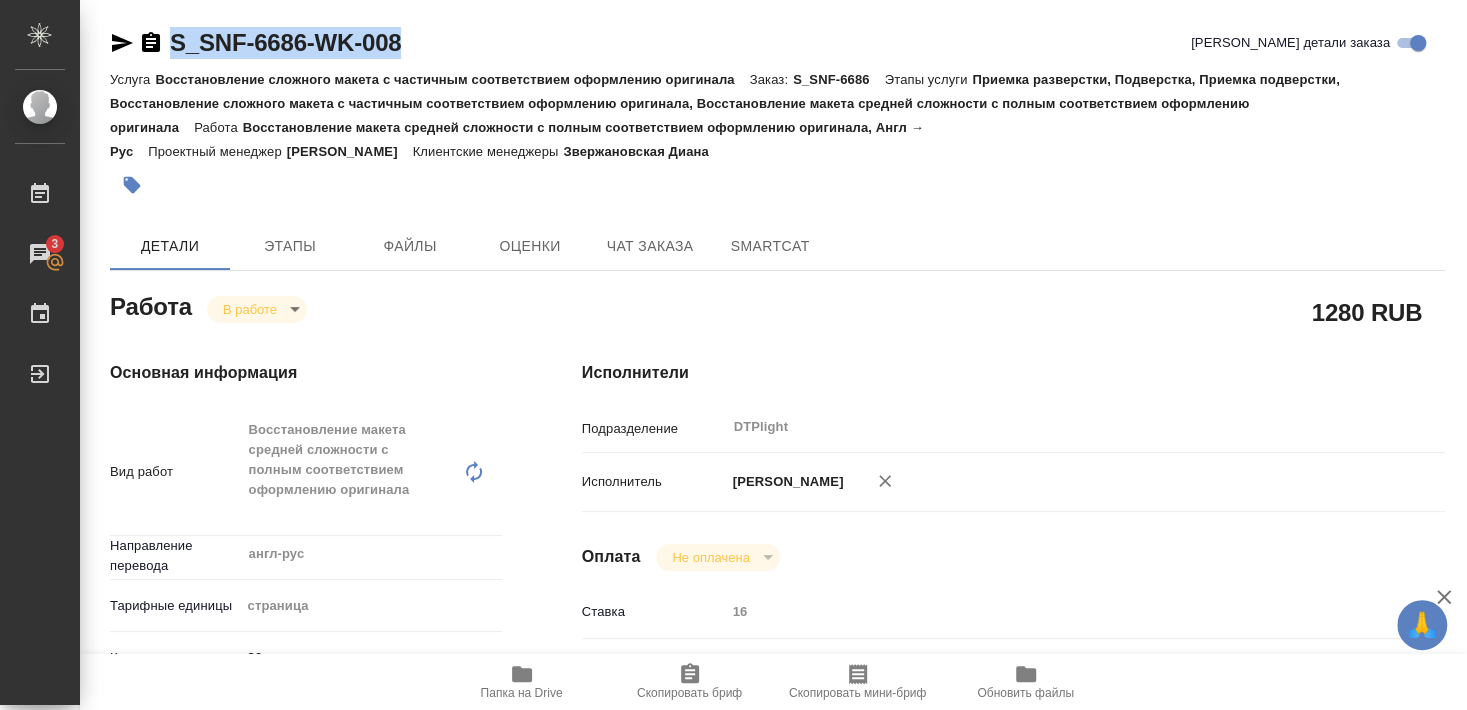 drag, startPoint x: 263, startPoint y: 64, endPoint x: 471, endPoint y: 59, distance: 208.06009 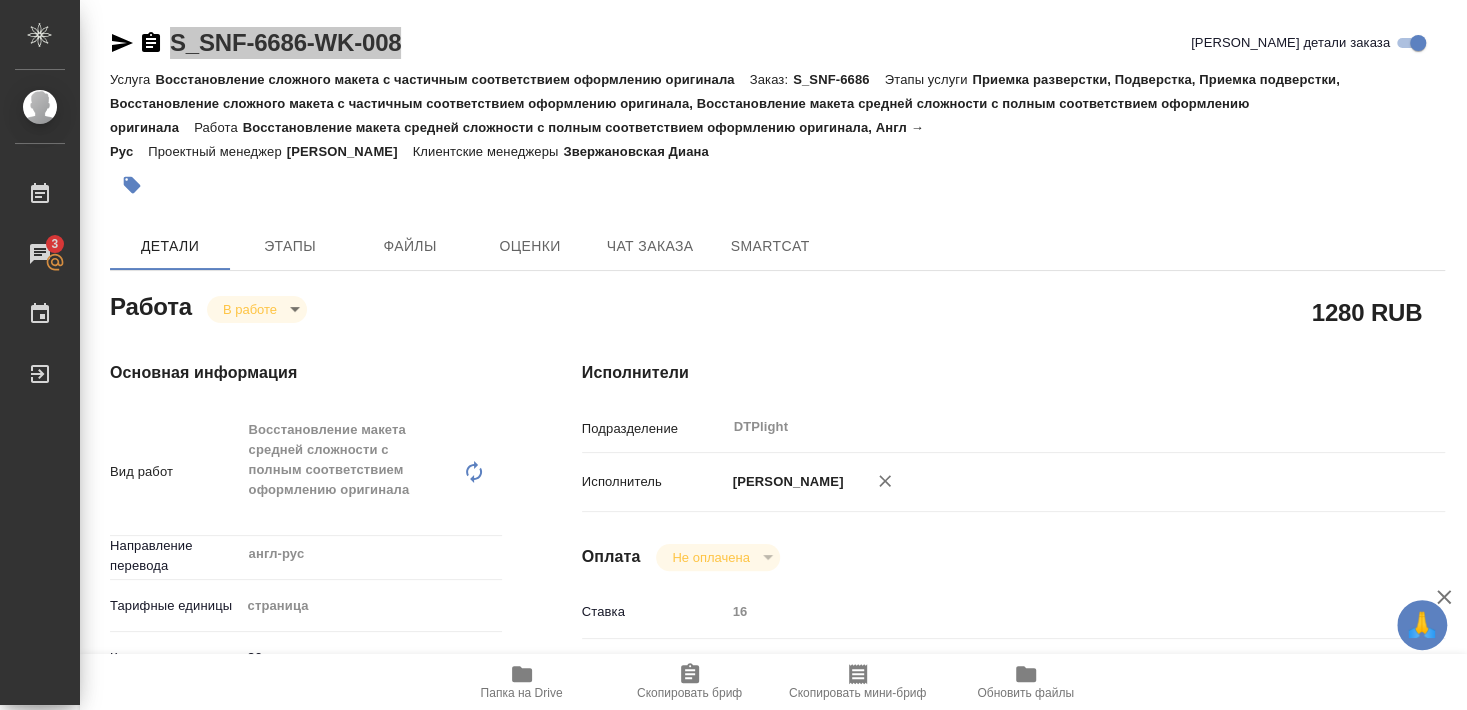 type on "x" 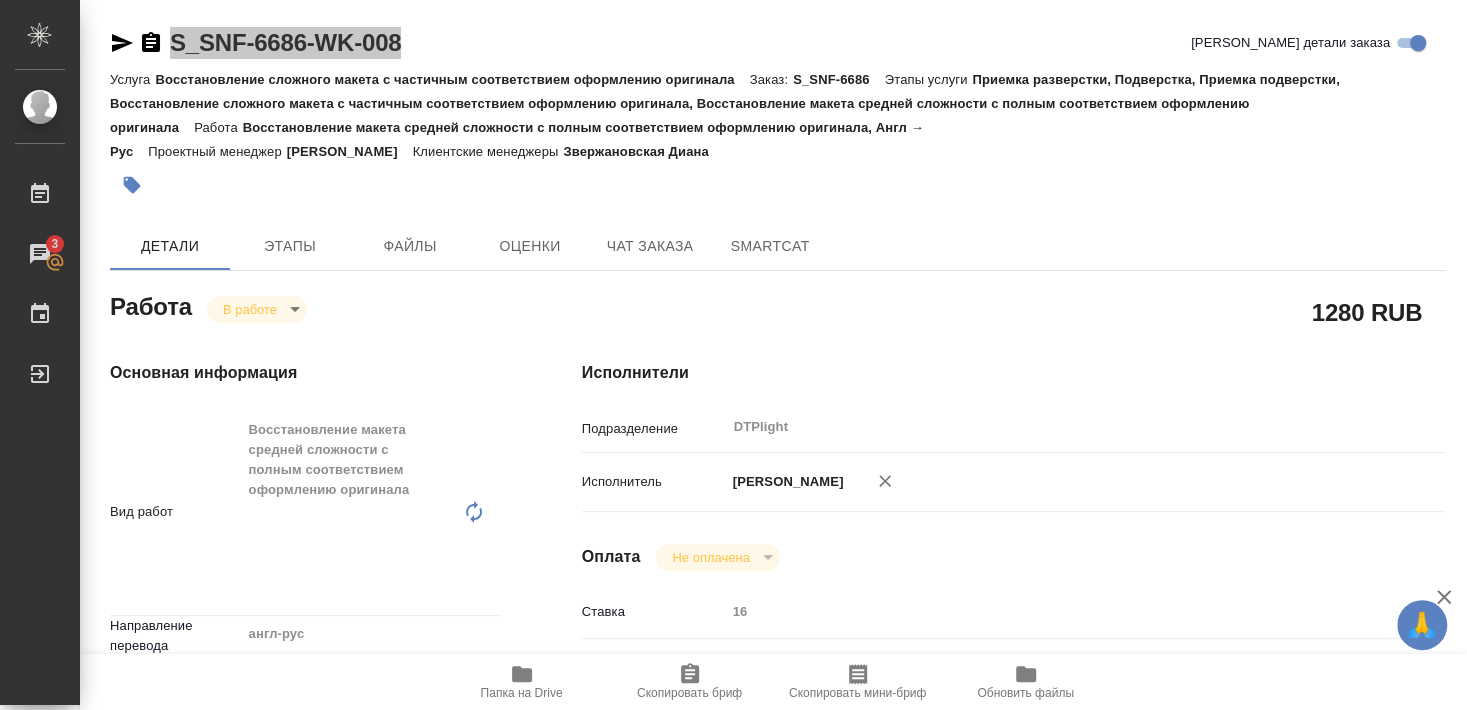 type on "x" 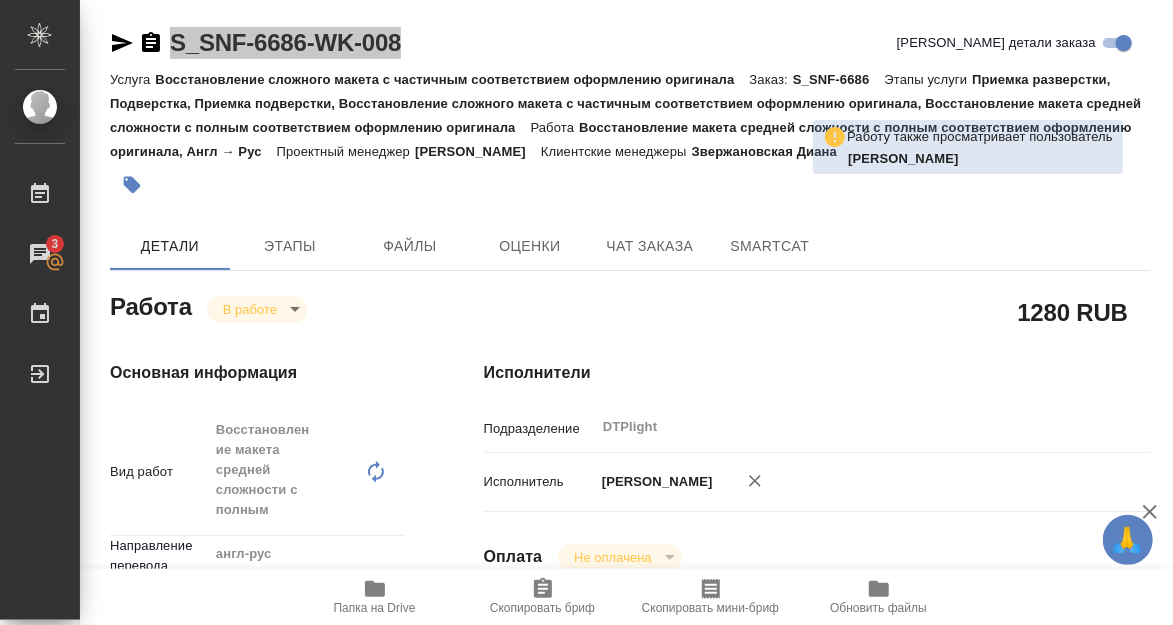 type on "x" 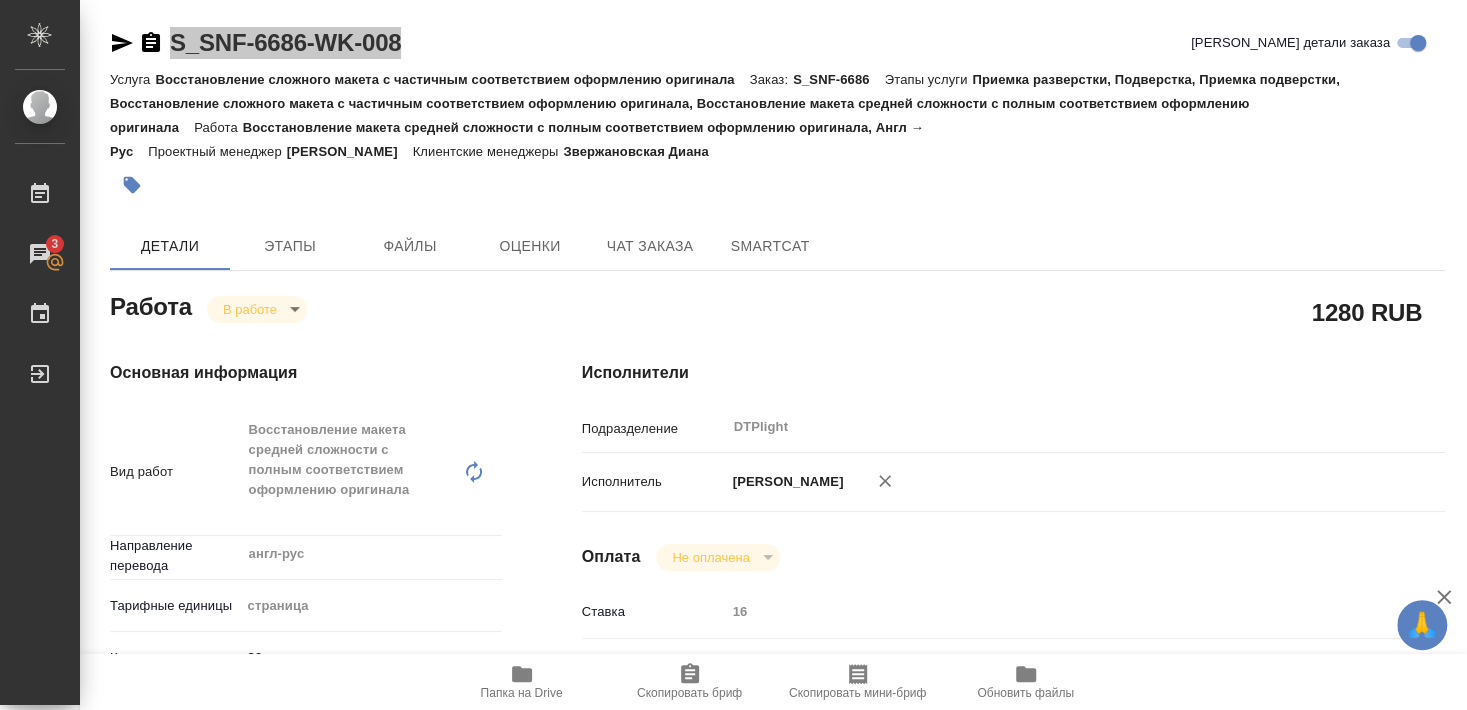 type on "x" 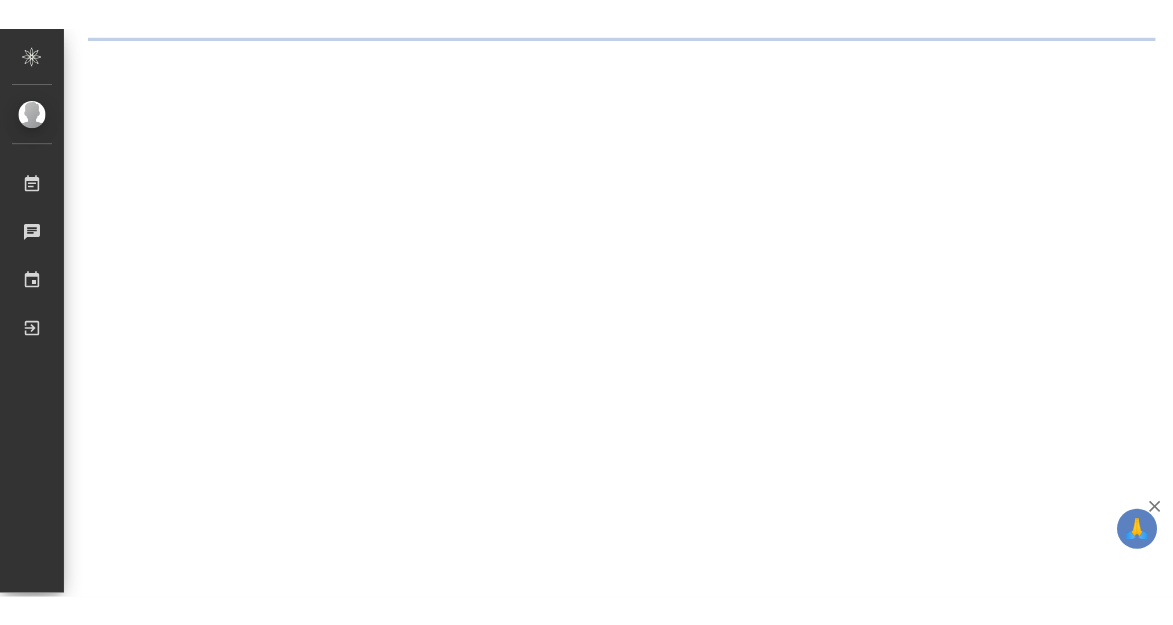 scroll, scrollTop: 0, scrollLeft: 0, axis: both 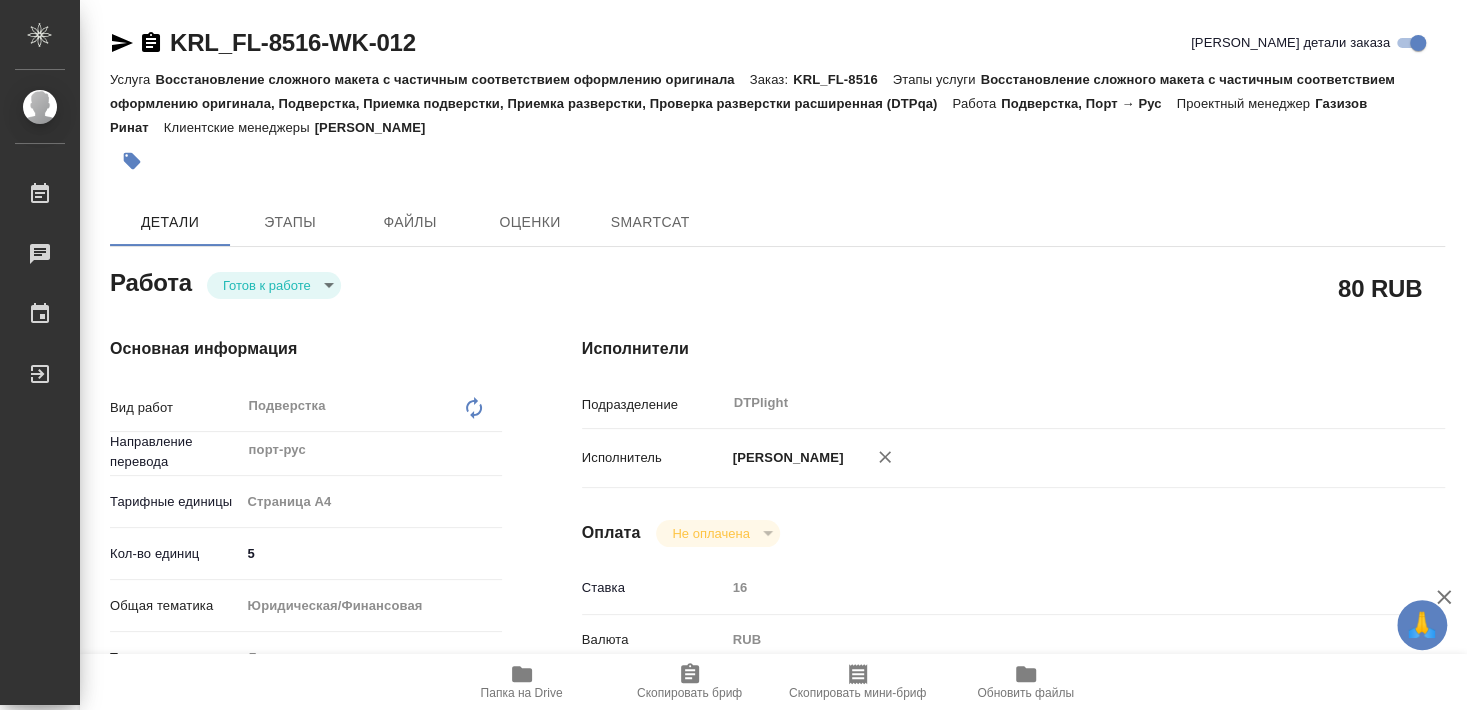 type on "x" 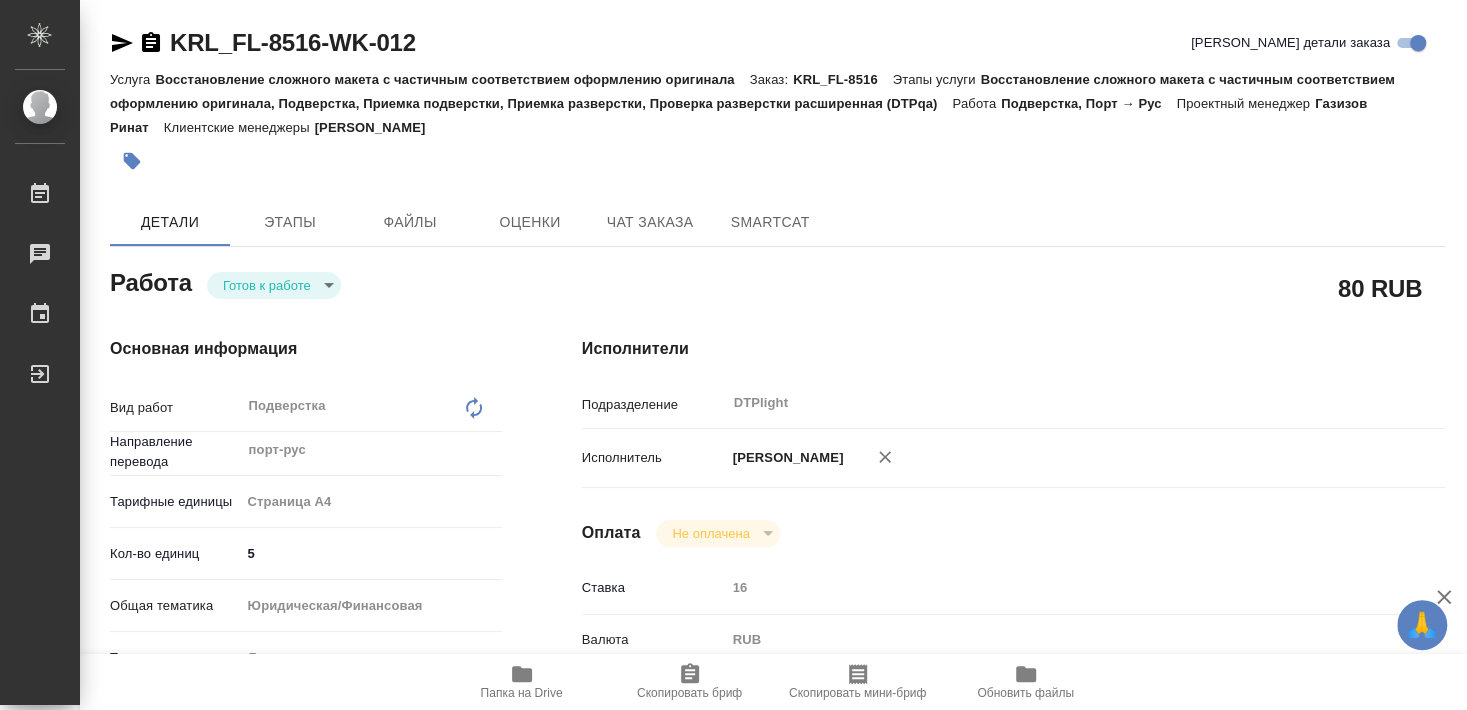 type on "x" 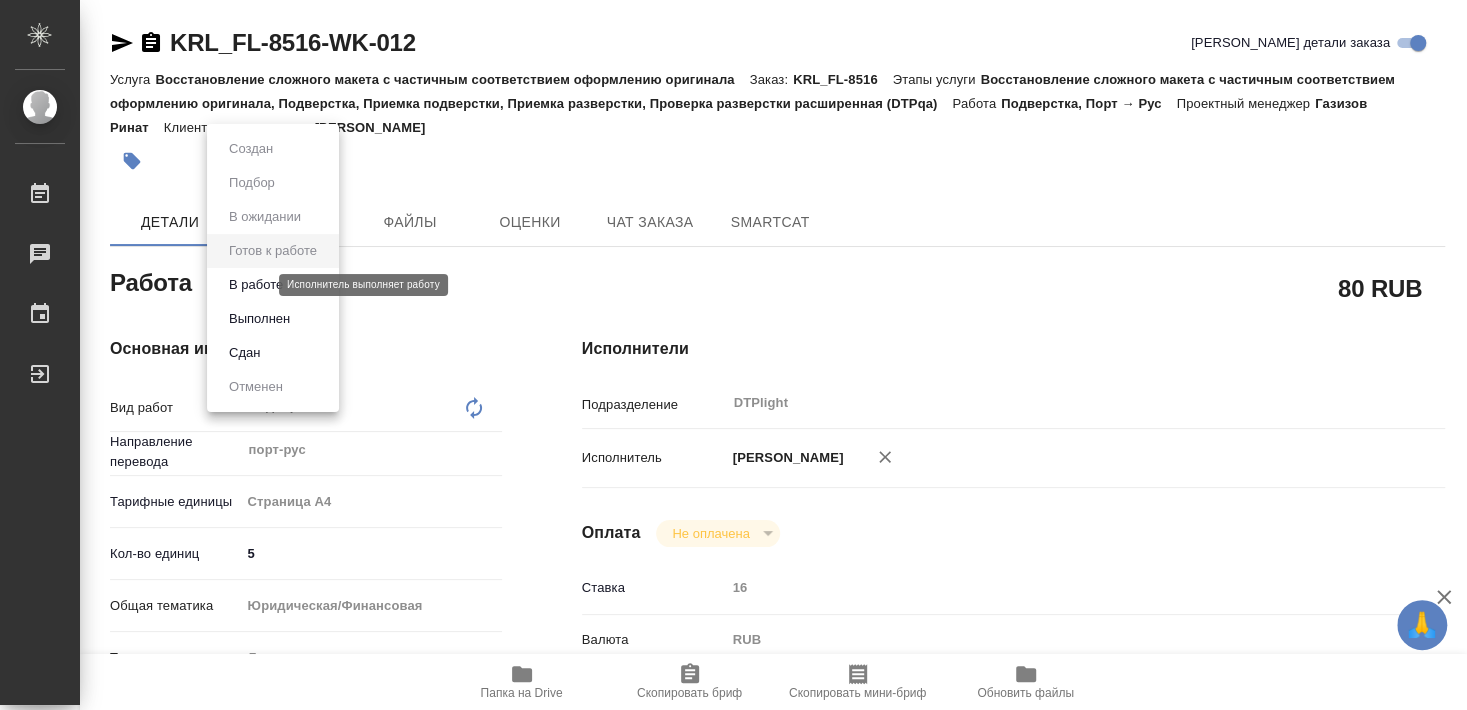 click on "В работе" at bounding box center (256, 285) 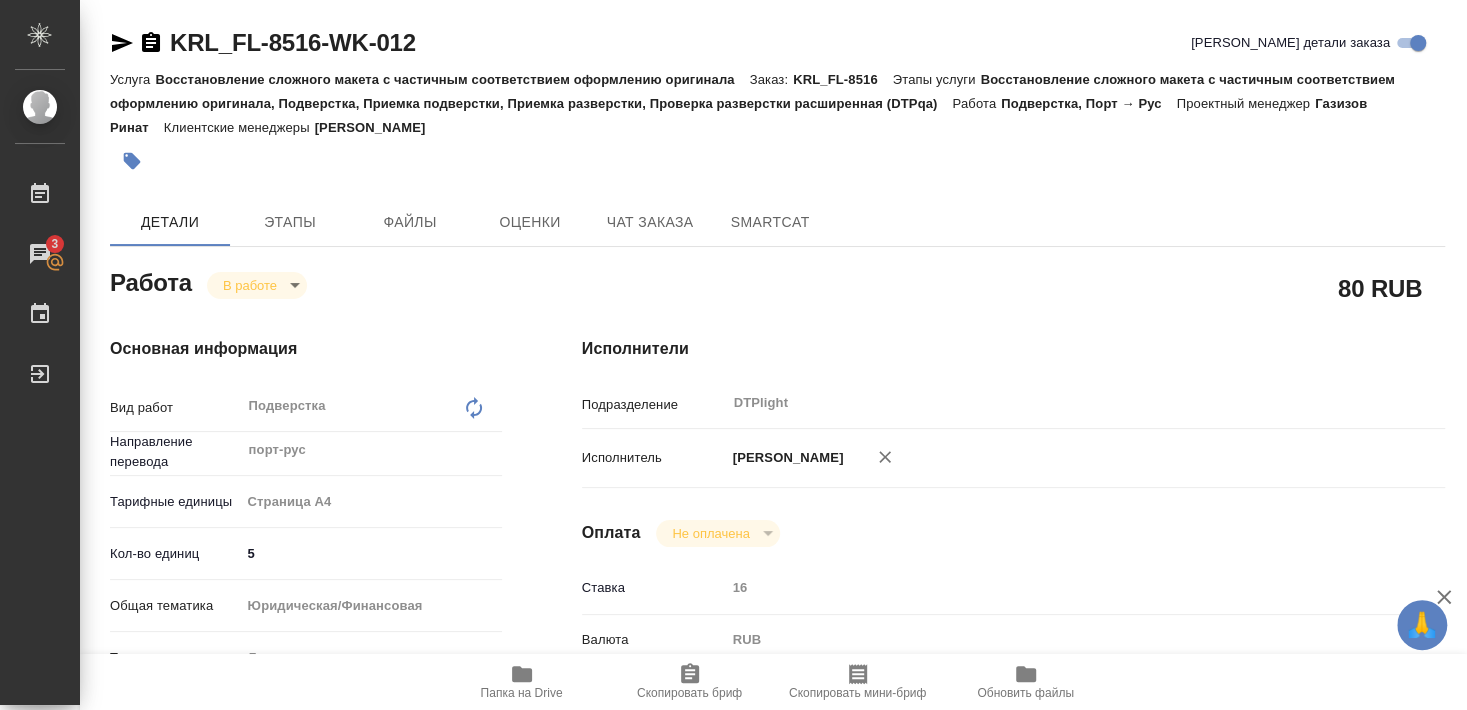 type on "x" 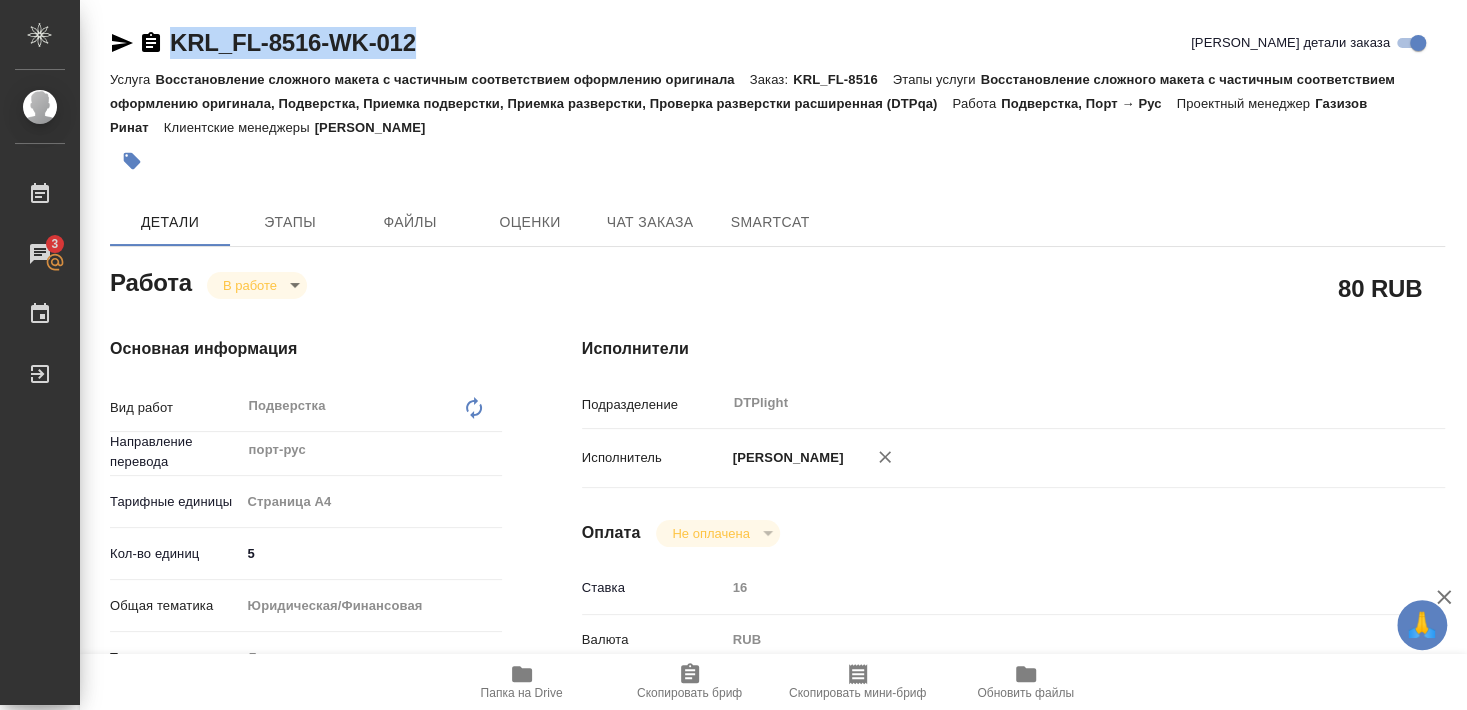 drag, startPoint x: 181, startPoint y: 61, endPoint x: 480, endPoint y: 42, distance: 299.60306 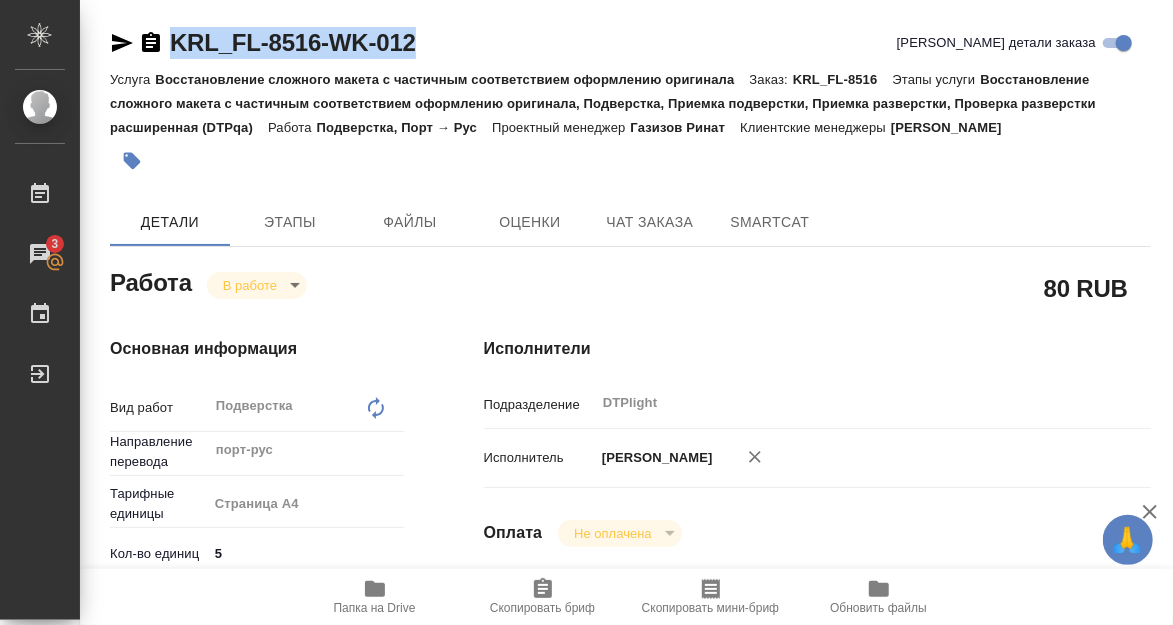 type on "x" 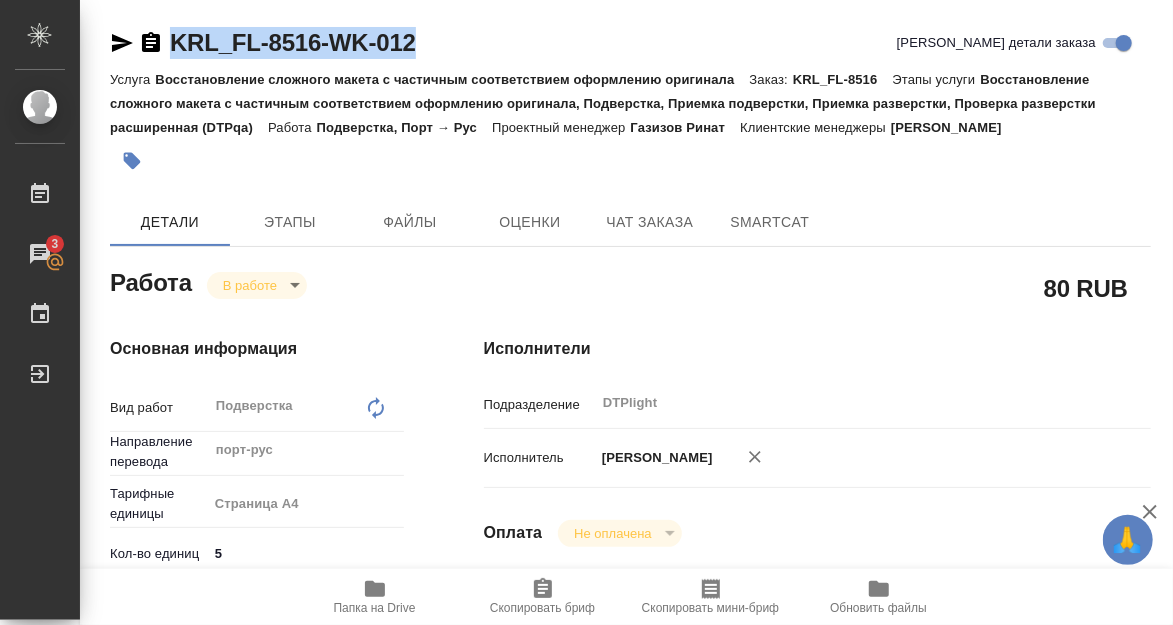 click on "Основная информация Вид работ Подверстка x ​ Направление перевода порт-рус ​ Тарифные единицы Страница А4 5f036ec4e16dec2d6b59c8ff Кол-во единиц 5 Общая тематика Юридическая/Финансовая yr-fn Тематика Личные документы 5a8b8b956a9677013d343cfe Нотариальный заказ Сроки Дата начала работ [DATE] 13:21 Факт. дата начала работ [DATE] 13:26 Срок завершения работ [DATE] 13:50 Факт. срок заверш. работ Срок завершения услуги [DATE] 14:00" at bounding box center [257, 734] 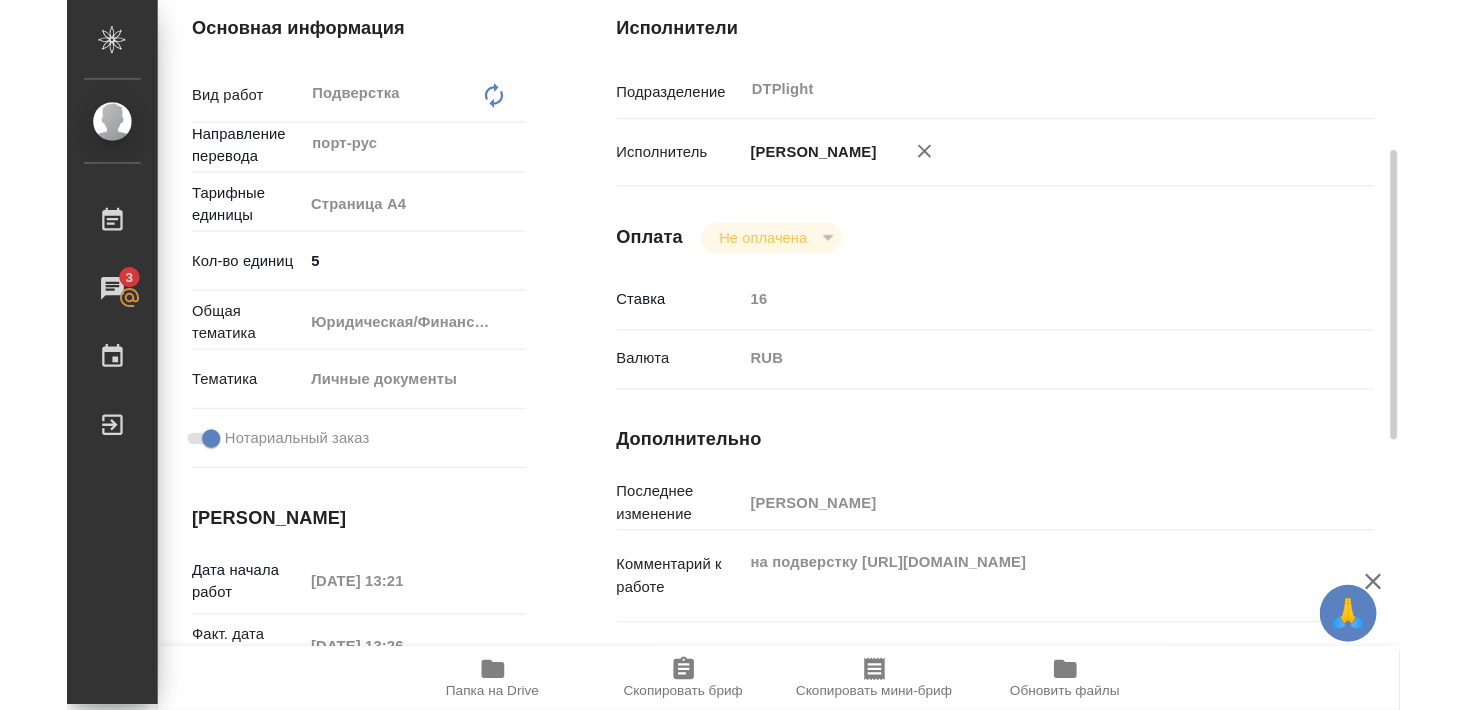 scroll, scrollTop: 432, scrollLeft: 0, axis: vertical 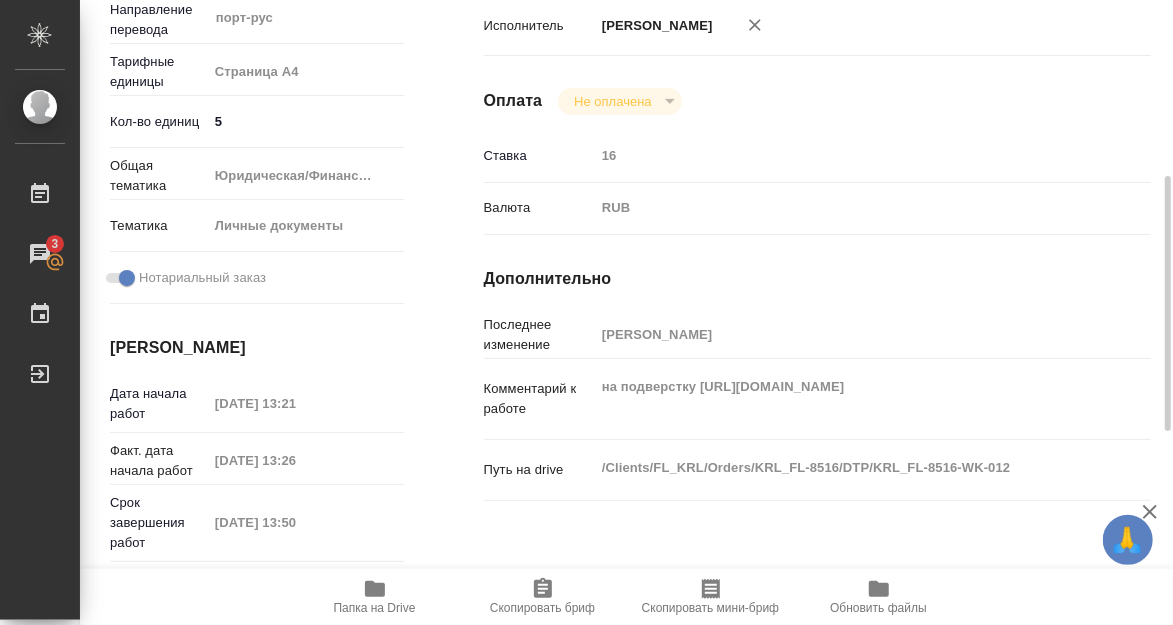 click on "Папка на Drive" at bounding box center (375, 608) 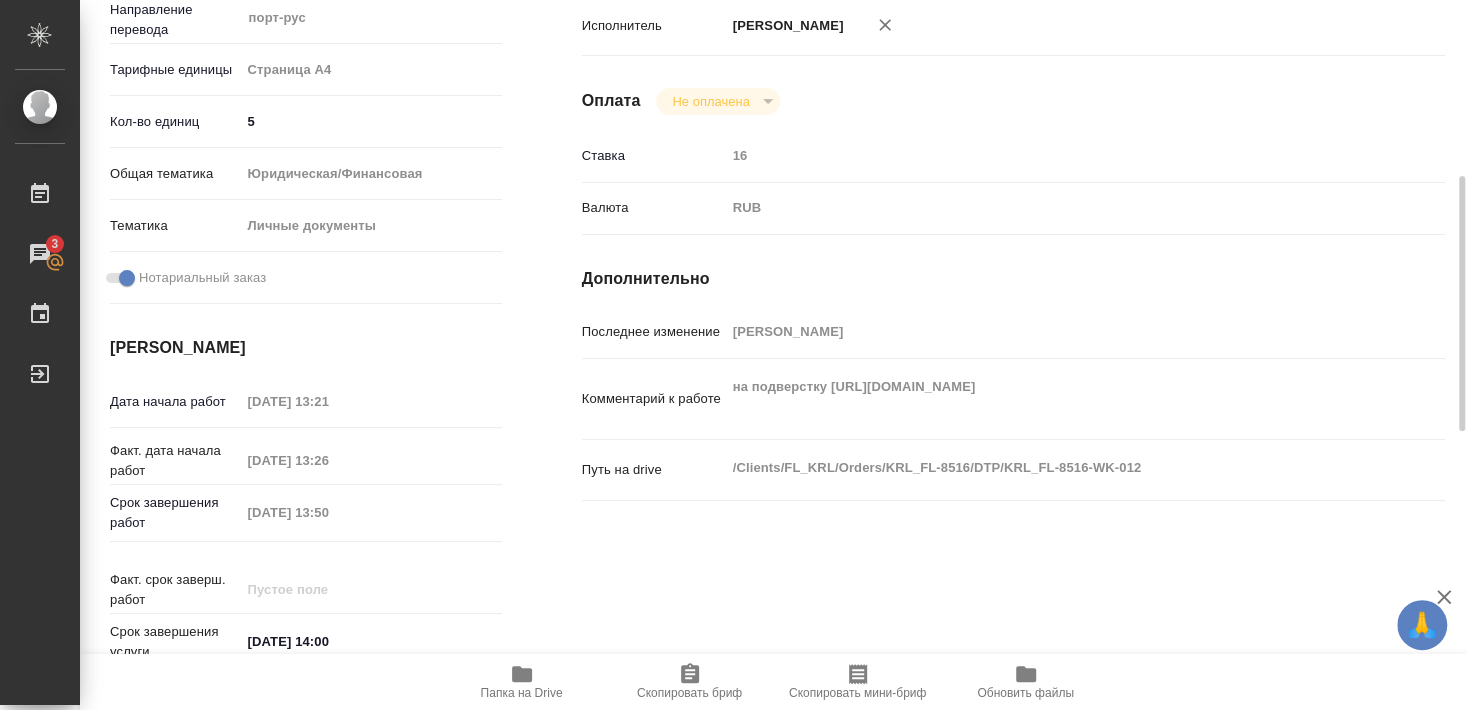 type on "x" 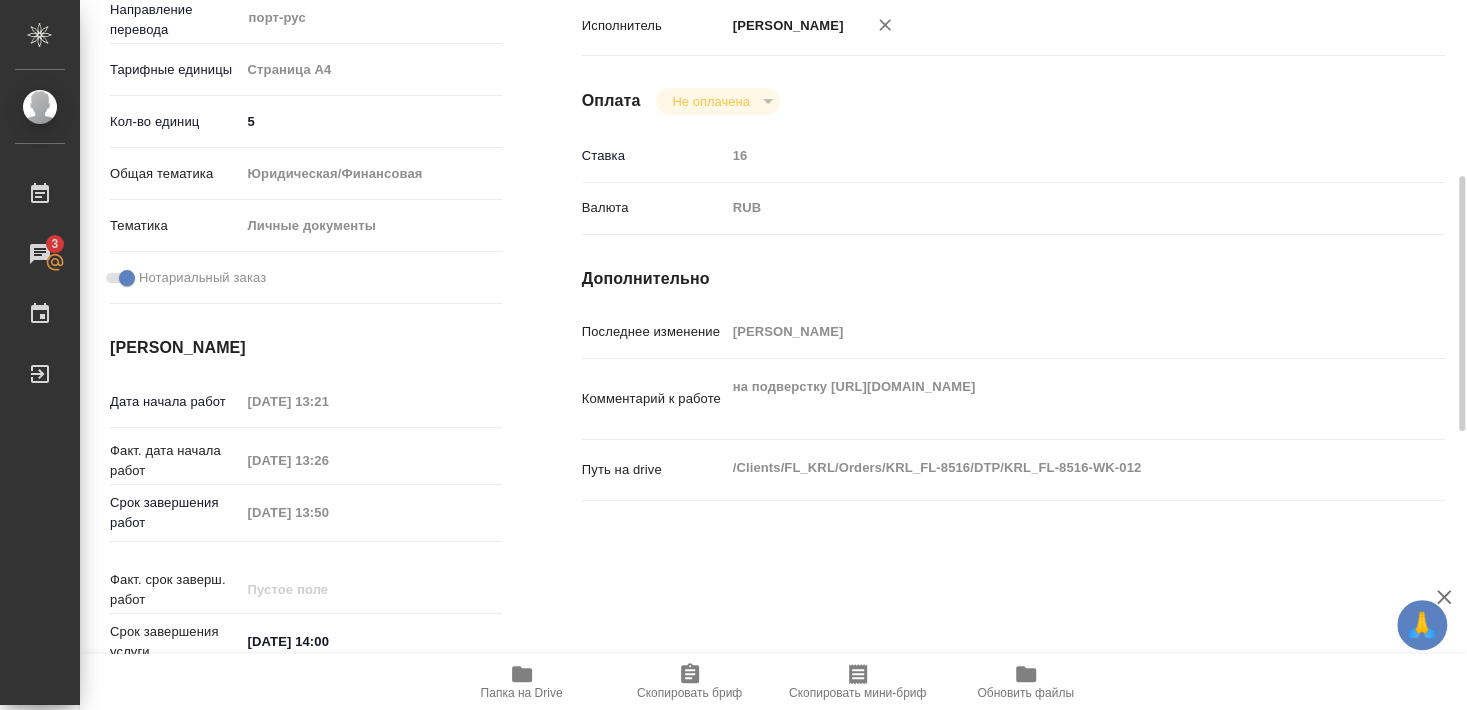 type on "x" 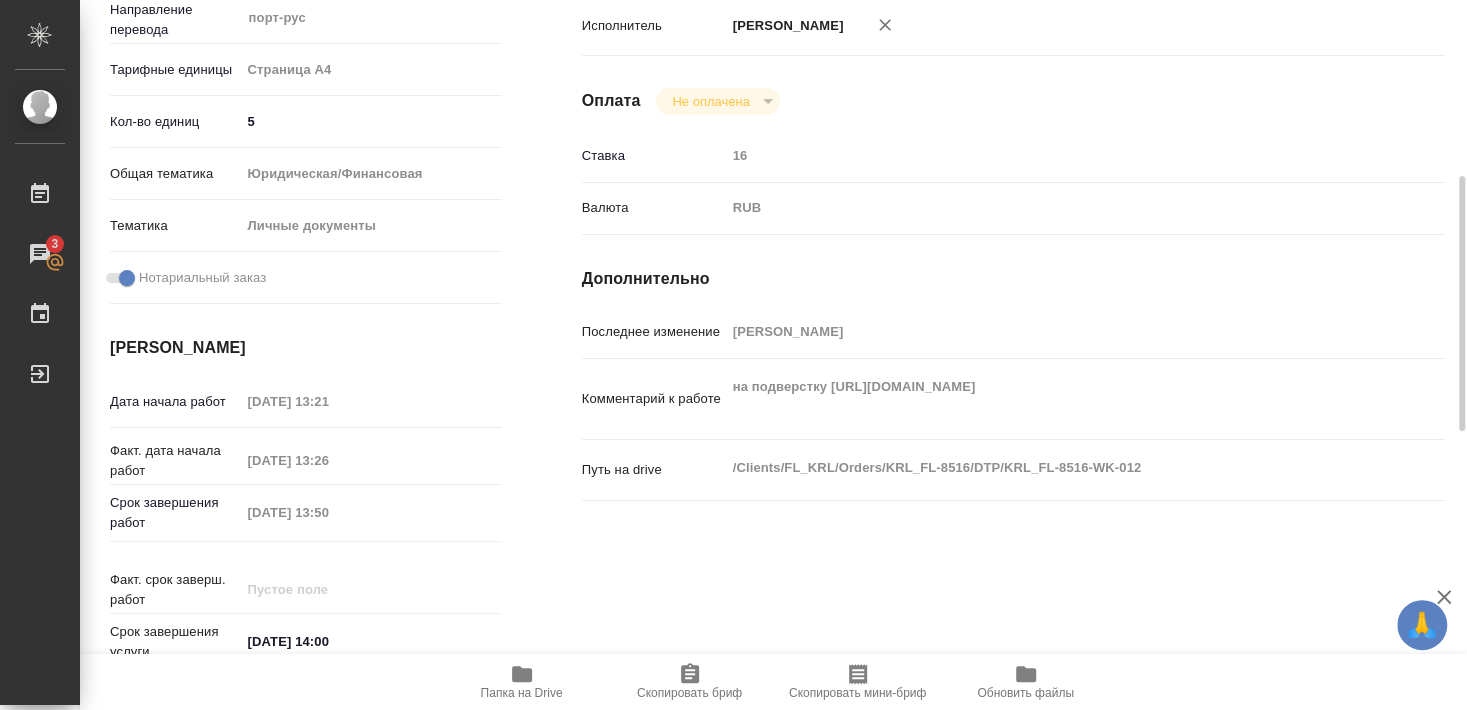 type on "x" 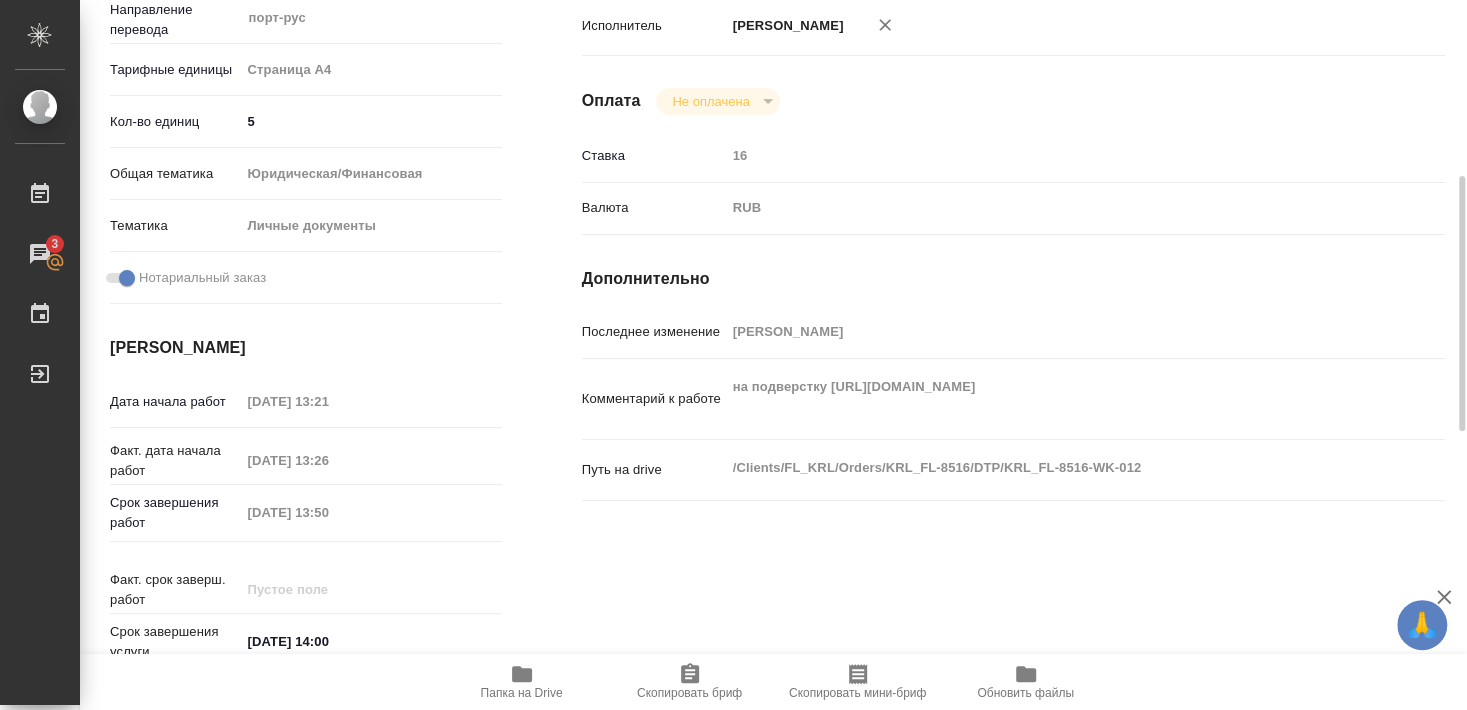 type on "x" 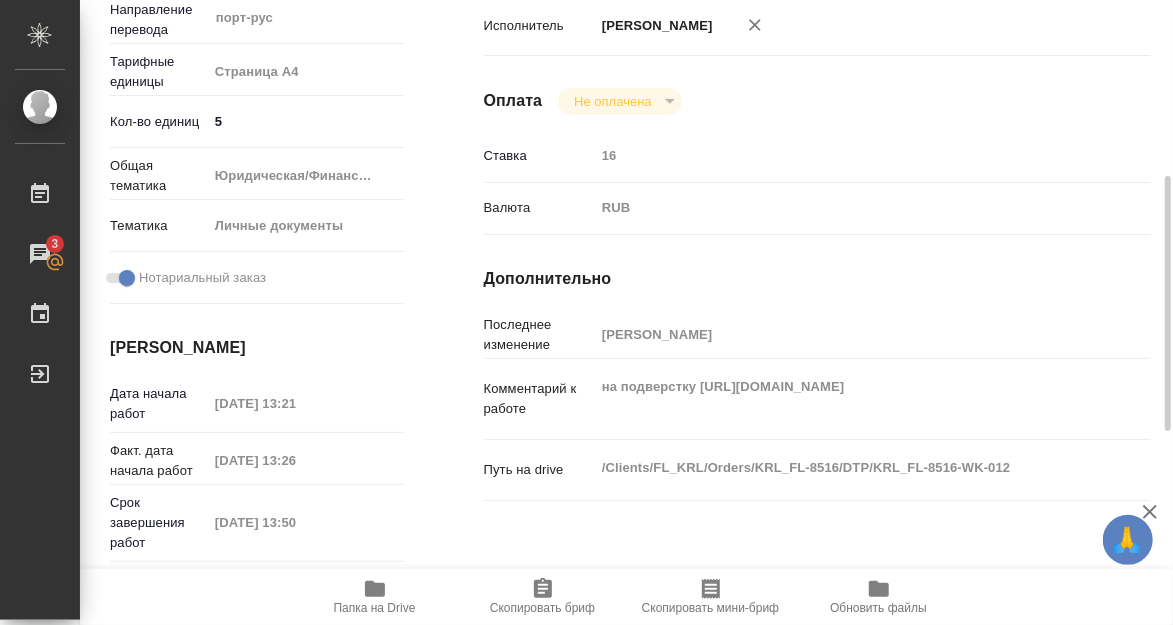 type on "x" 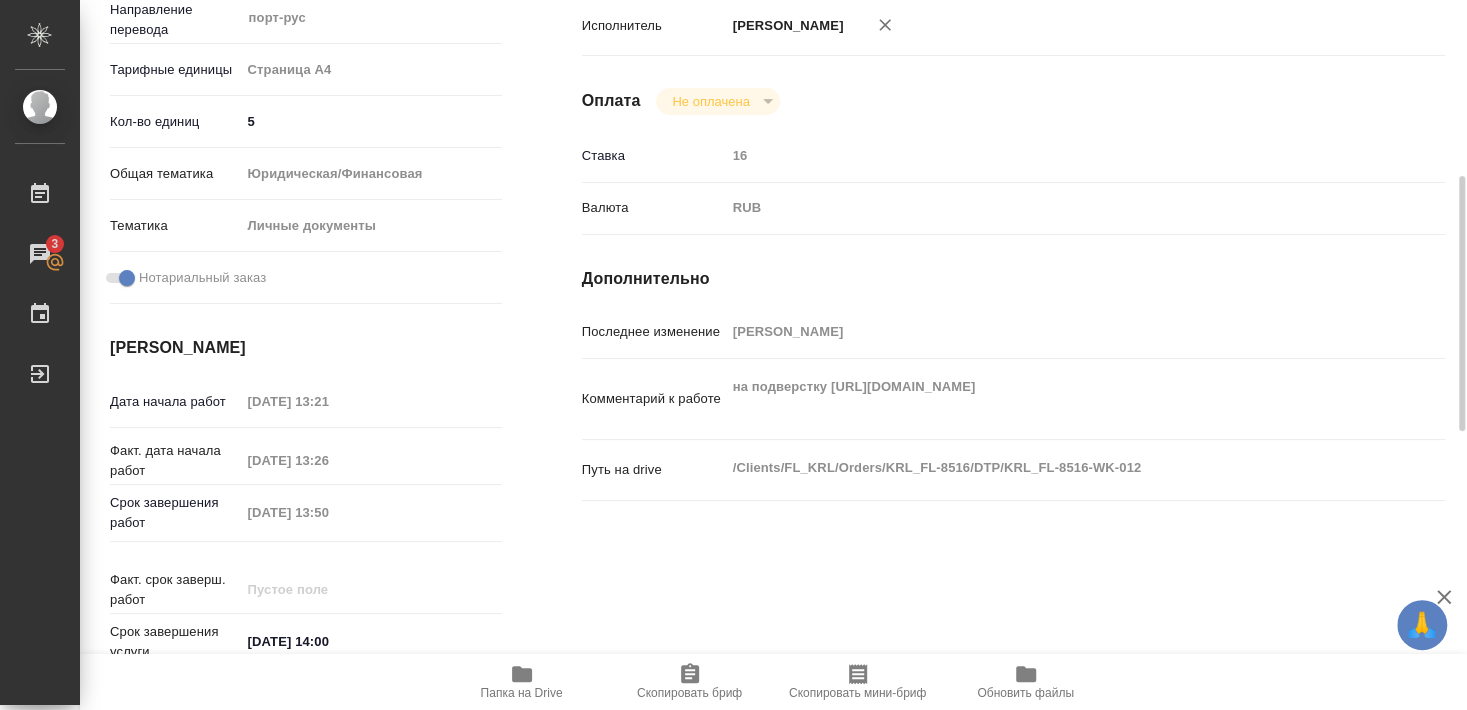 type on "x" 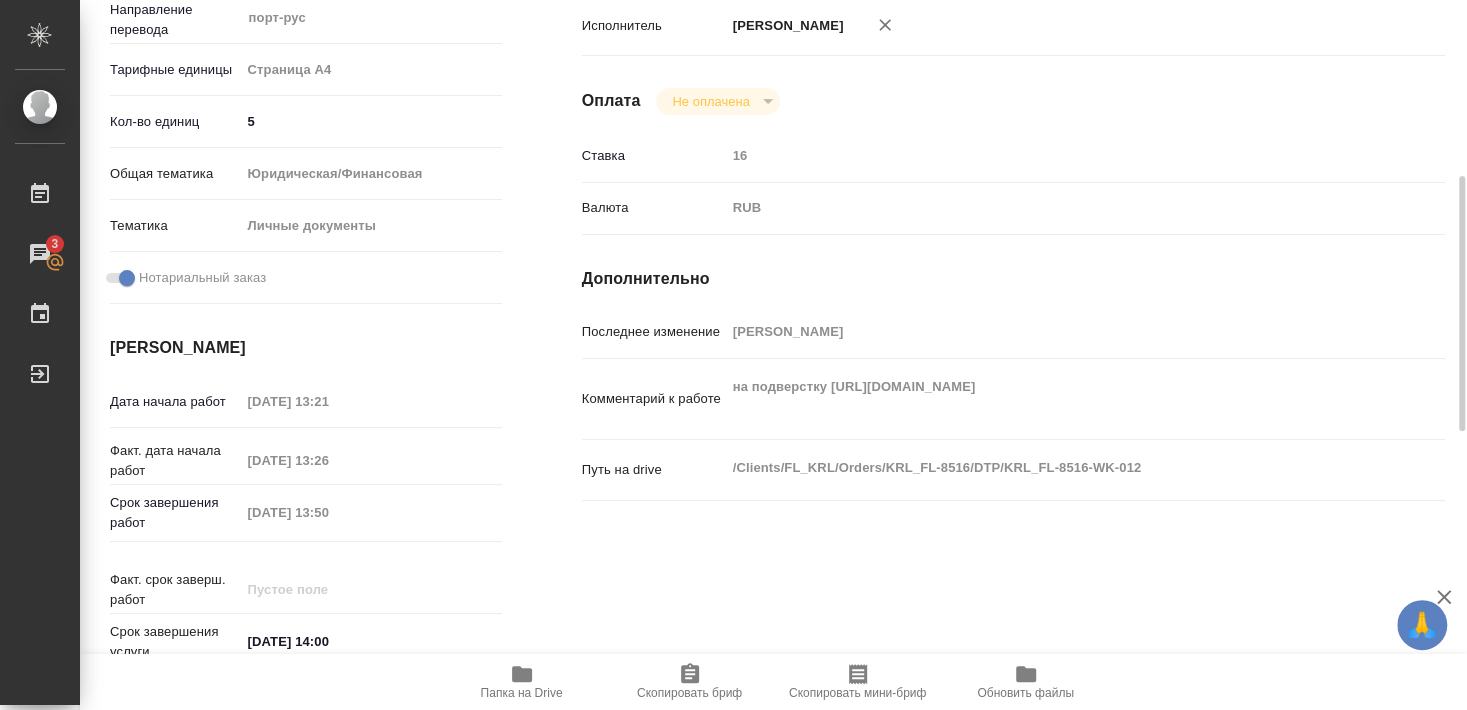 type on "x" 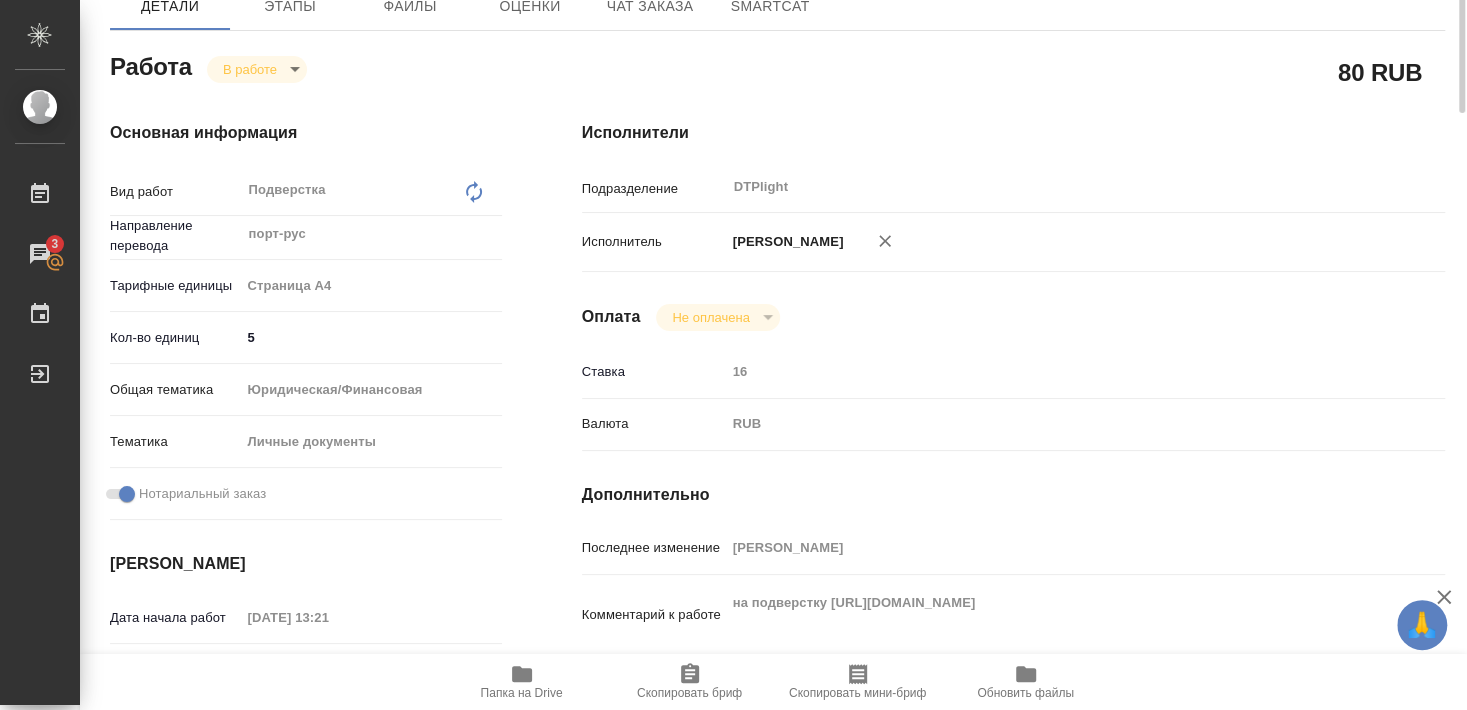 scroll, scrollTop: 0, scrollLeft: 0, axis: both 